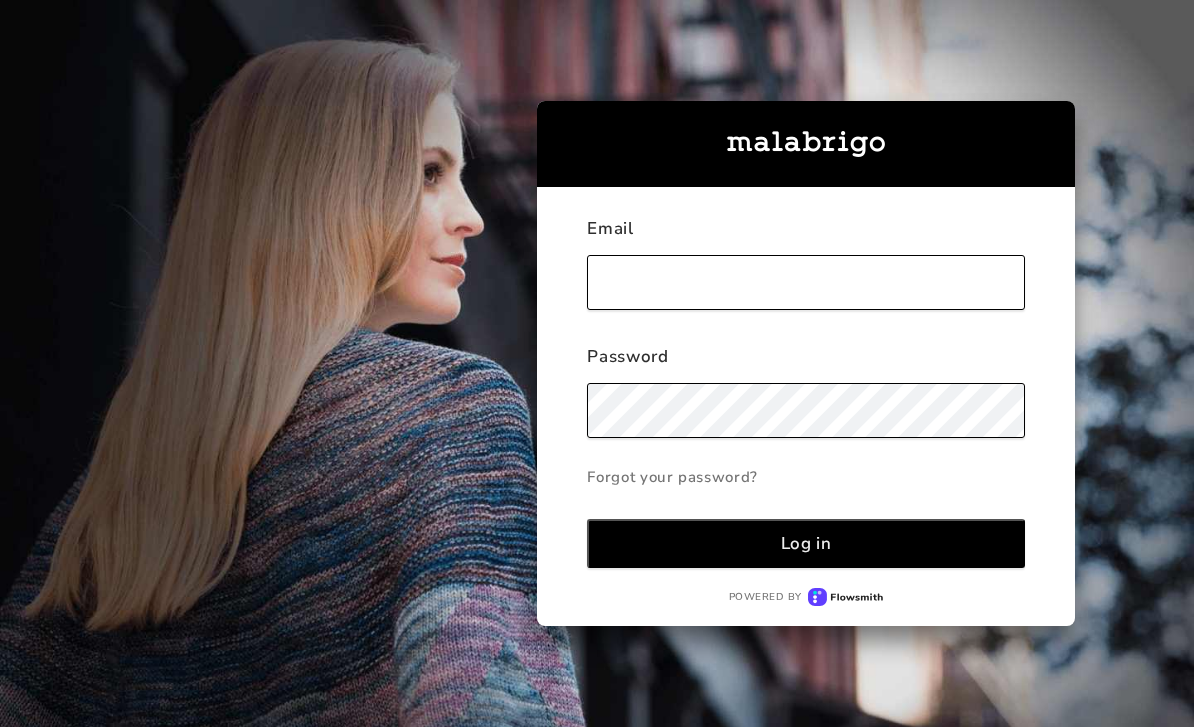 scroll, scrollTop: 0, scrollLeft: 0, axis: both 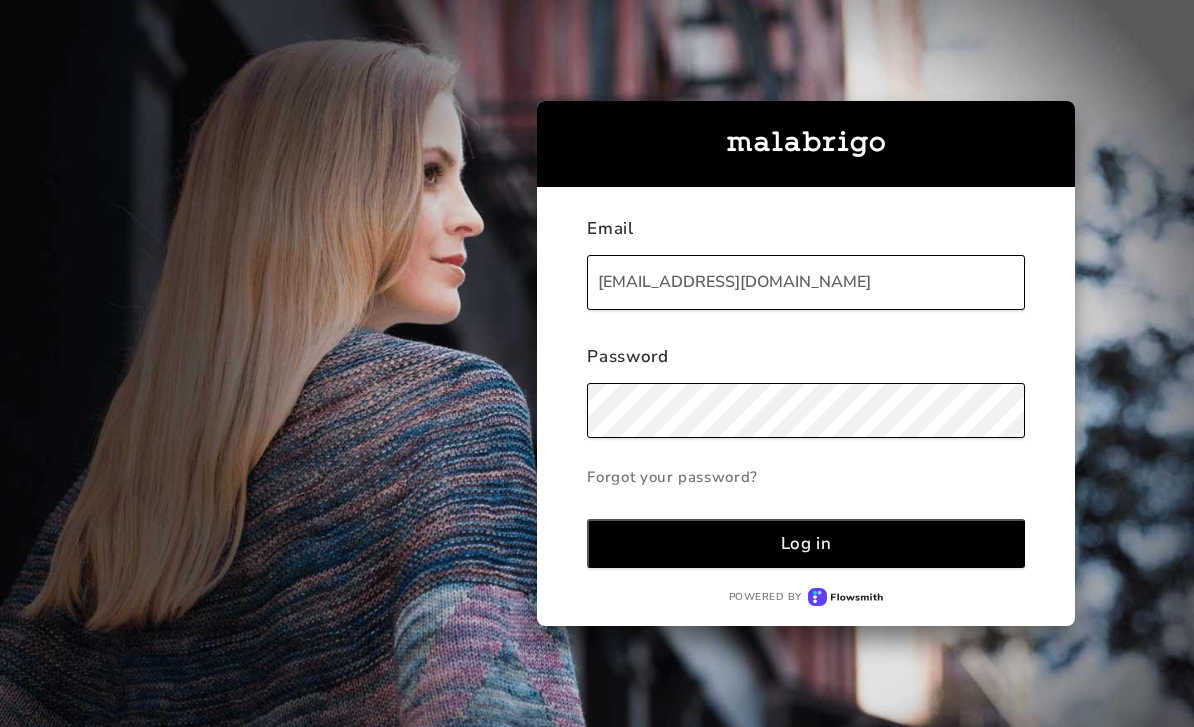 click on "Log in" at bounding box center (805, 543) 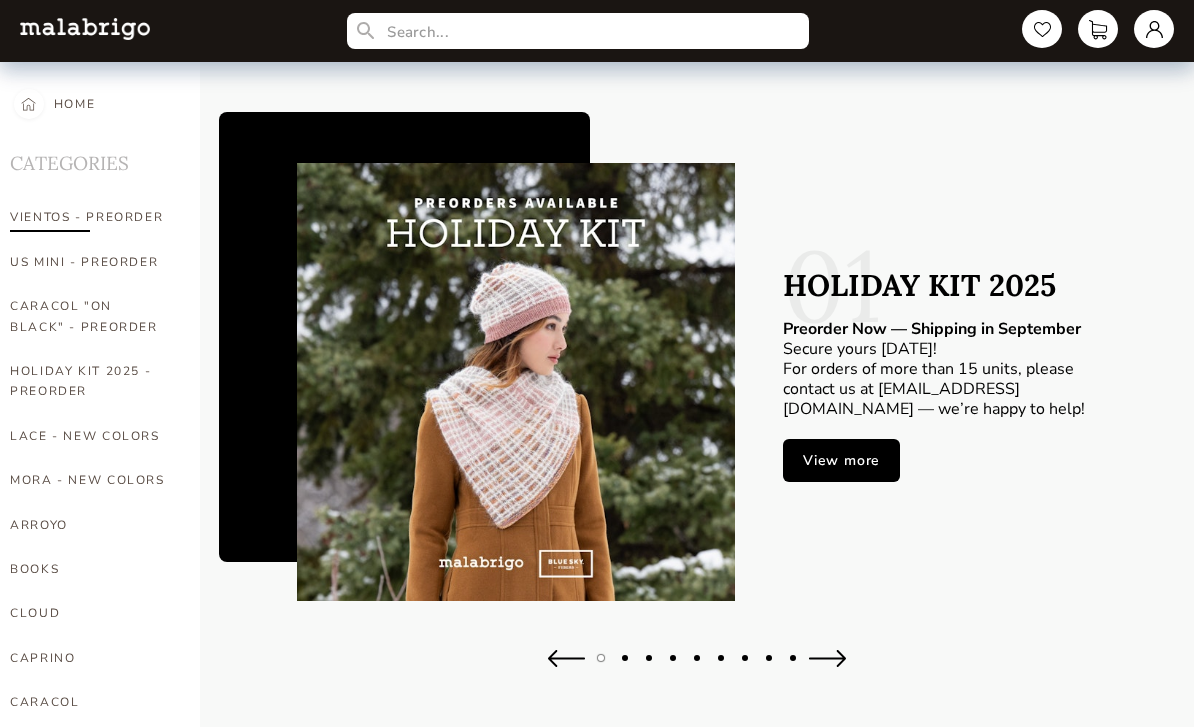click on "VIENTOS - PREORDER" at bounding box center [90, 217] 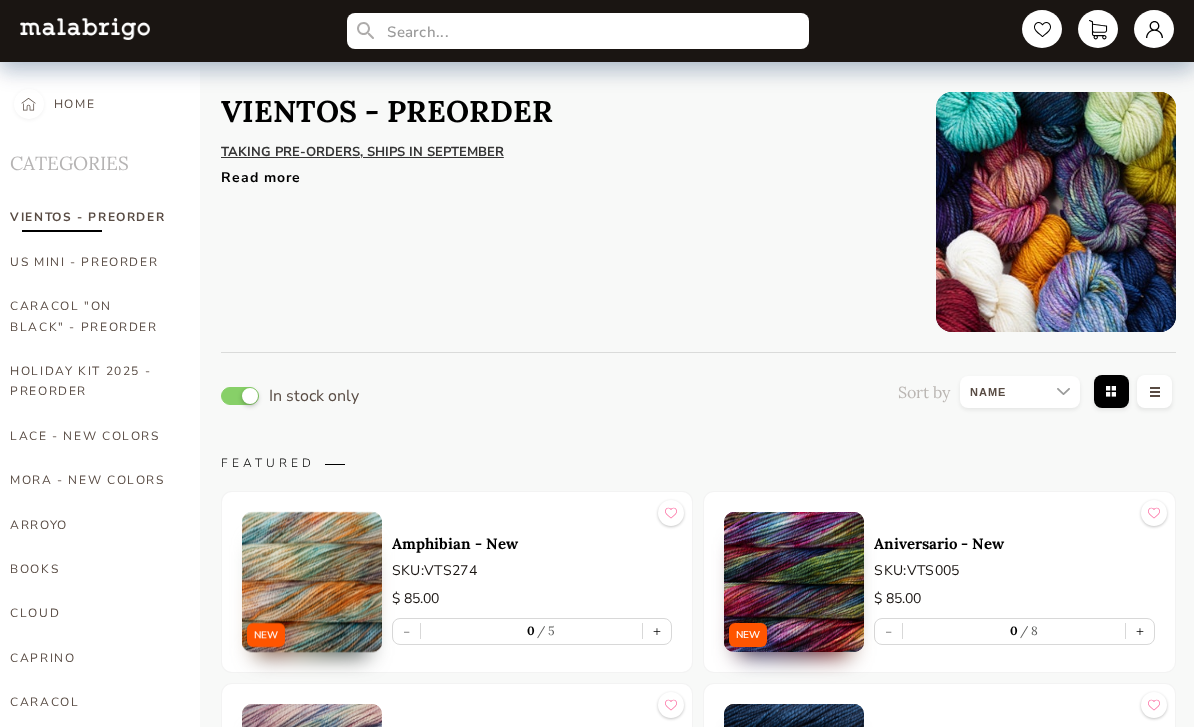 click on "Read more" at bounding box center [563, 172] 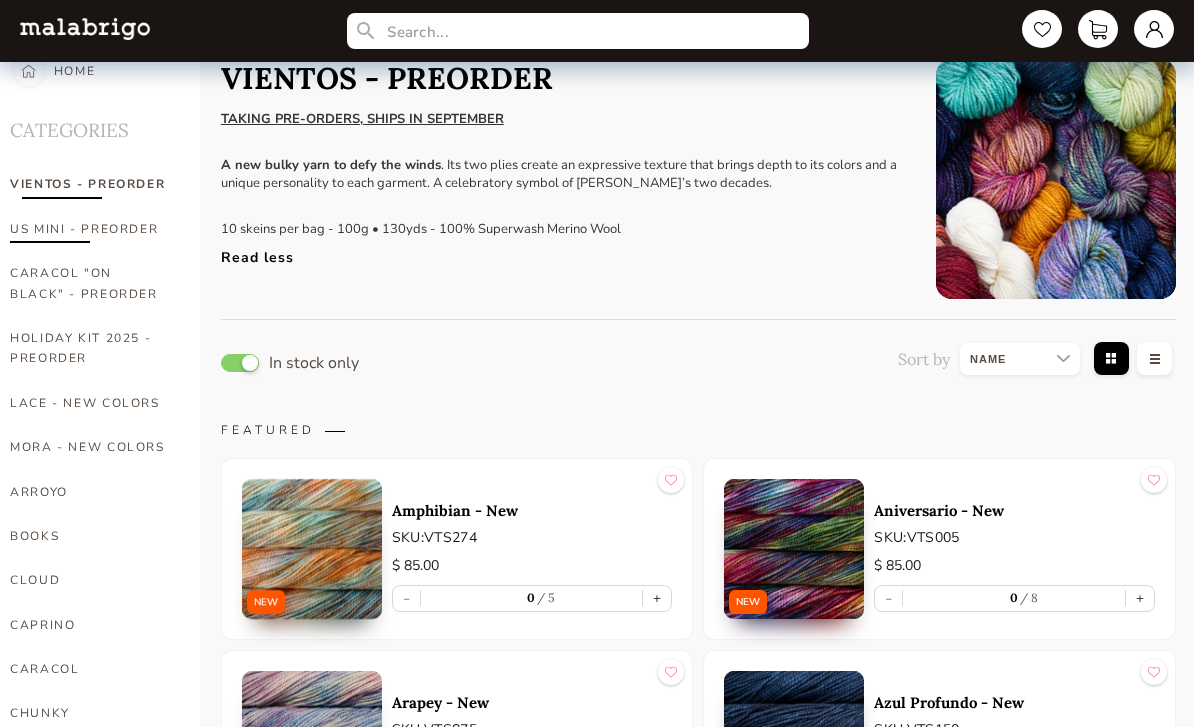scroll, scrollTop: 33, scrollLeft: 0, axis: vertical 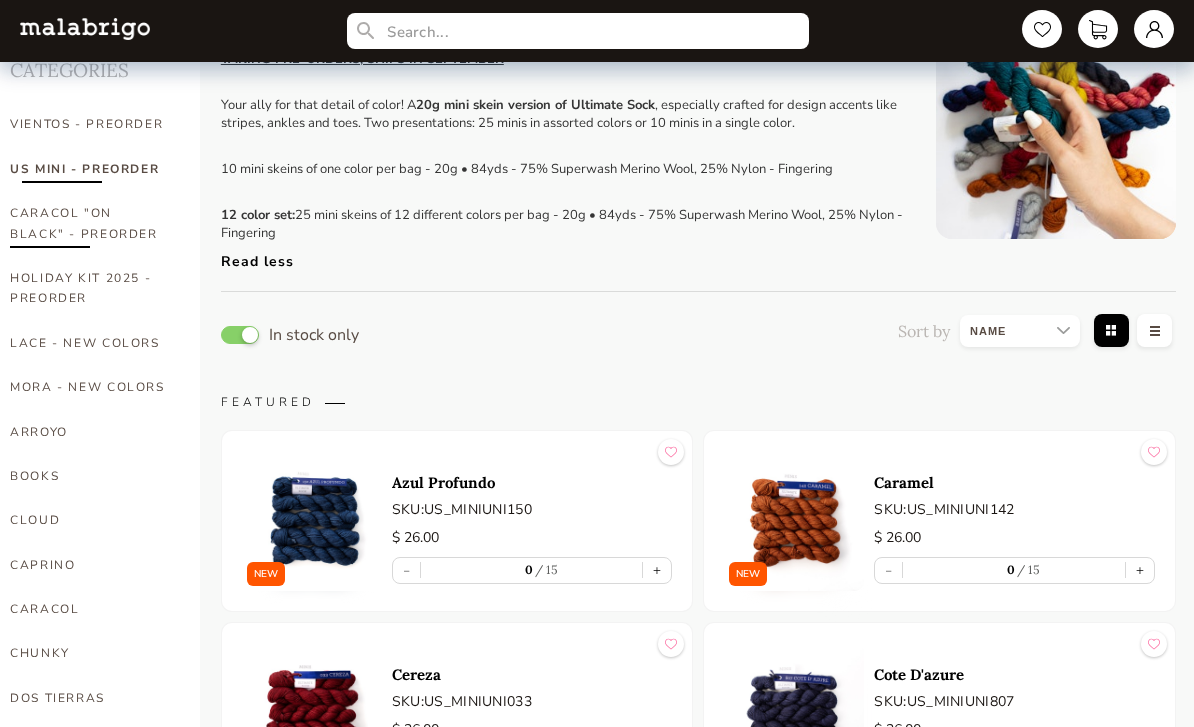 click on "CARACOL "ON BLACK" - PREORDER" at bounding box center [90, 223] 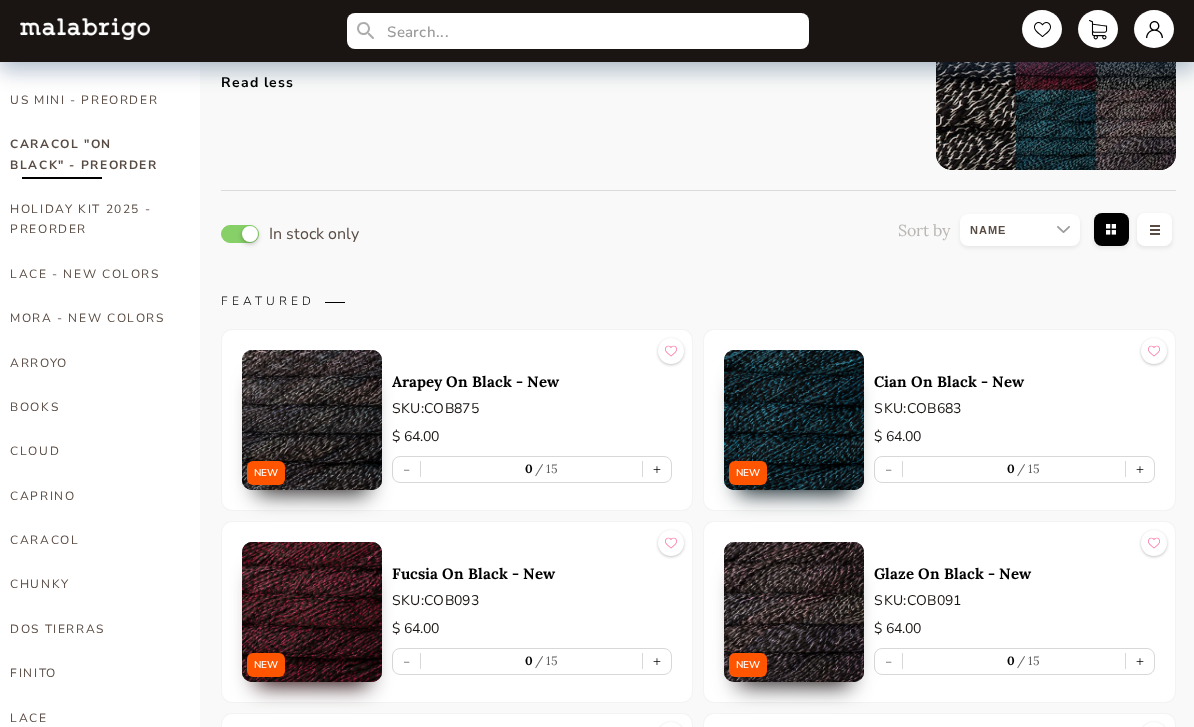 scroll, scrollTop: 153, scrollLeft: 0, axis: vertical 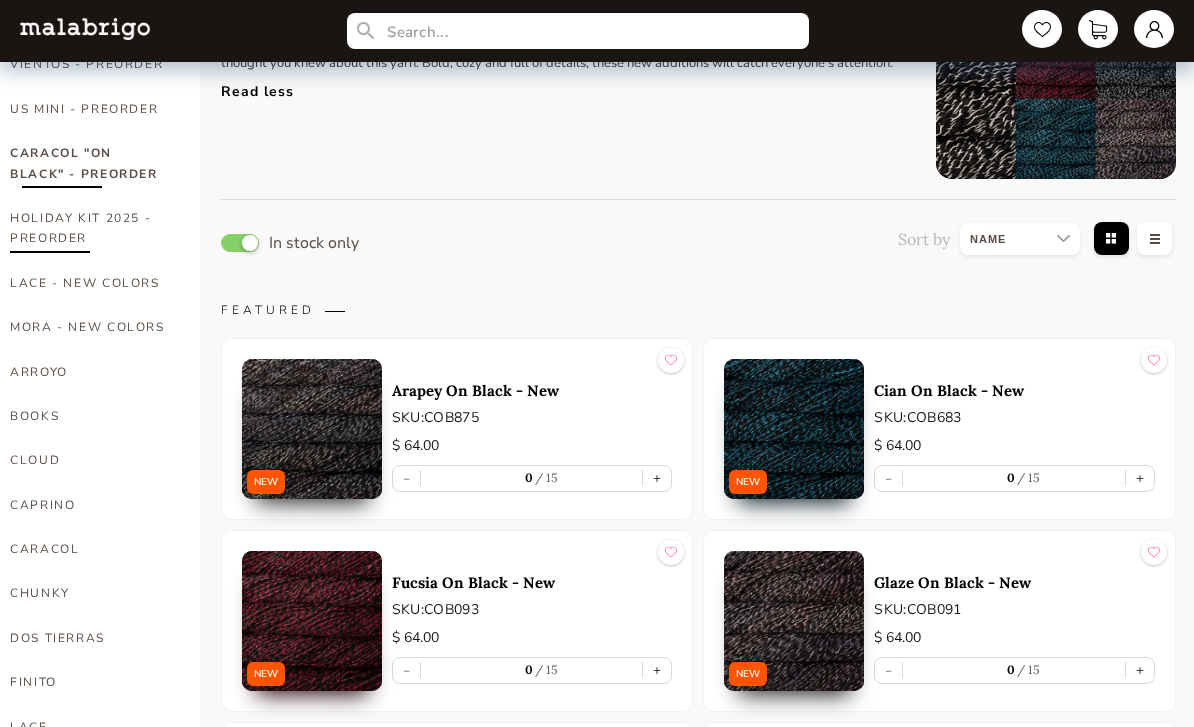 click on "HOLIDAY KIT 2025 - PREORDER" at bounding box center (90, 228) 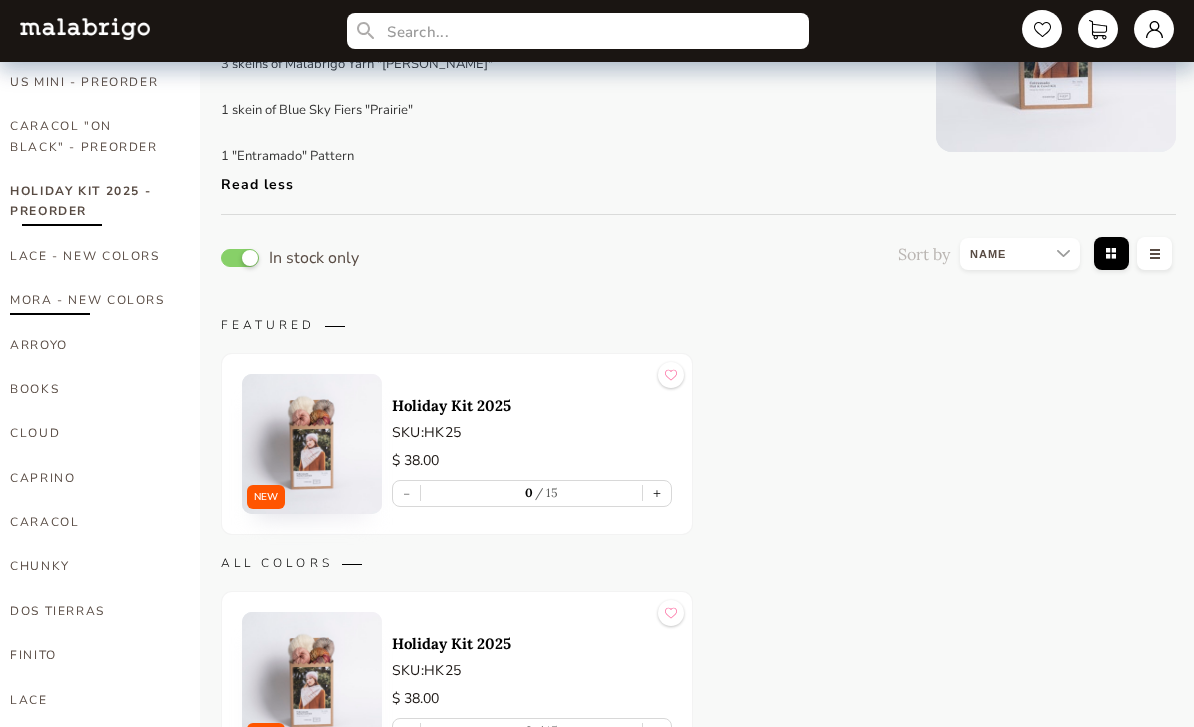 scroll, scrollTop: 180, scrollLeft: 0, axis: vertical 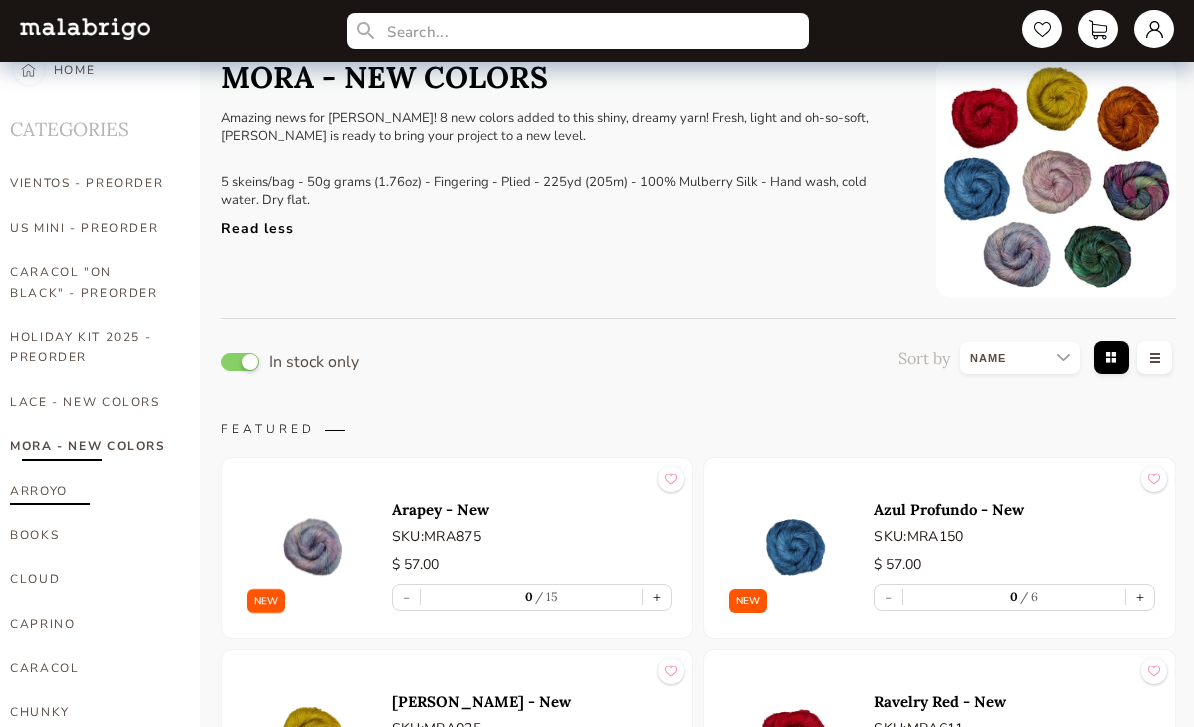 click on "ARROYO" at bounding box center [90, 491] 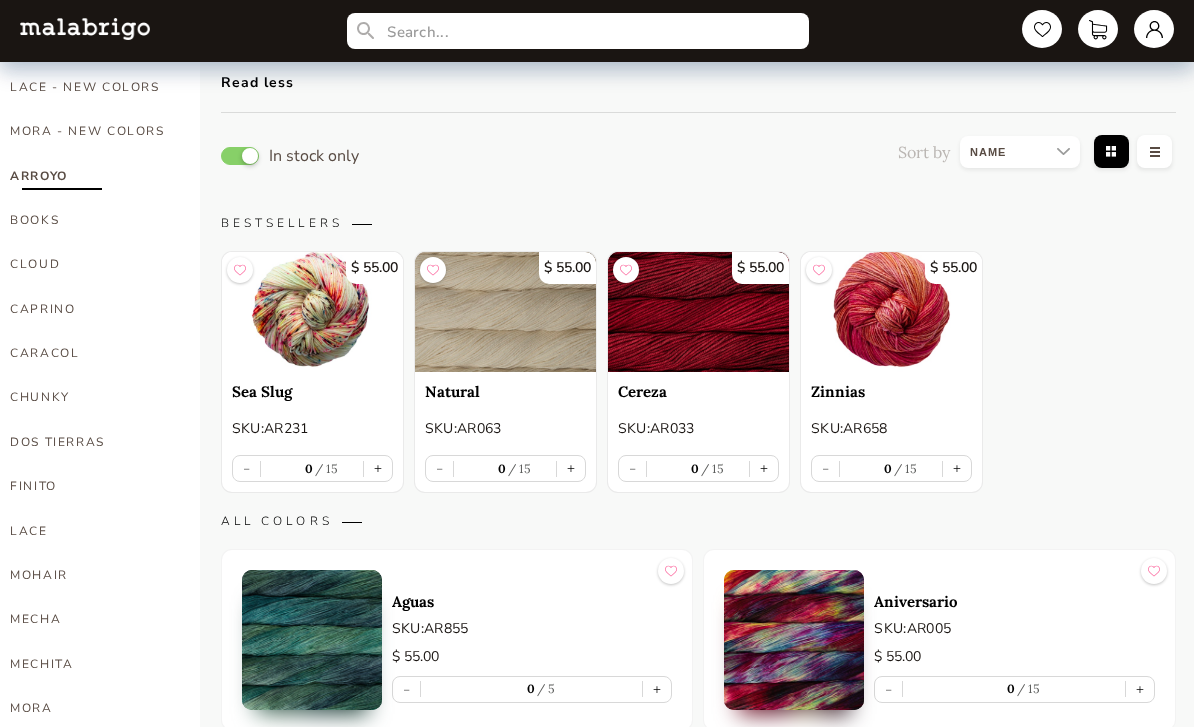 click at bounding box center (1020, 153) 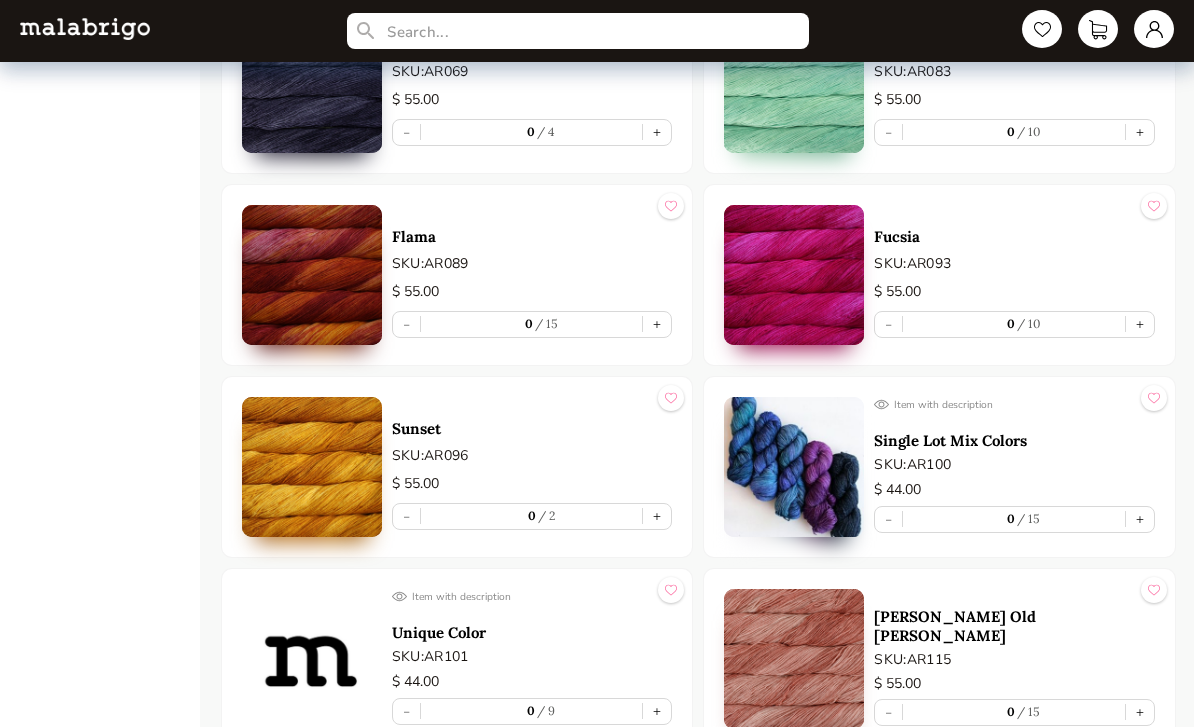 scroll, scrollTop: 2825, scrollLeft: 0, axis: vertical 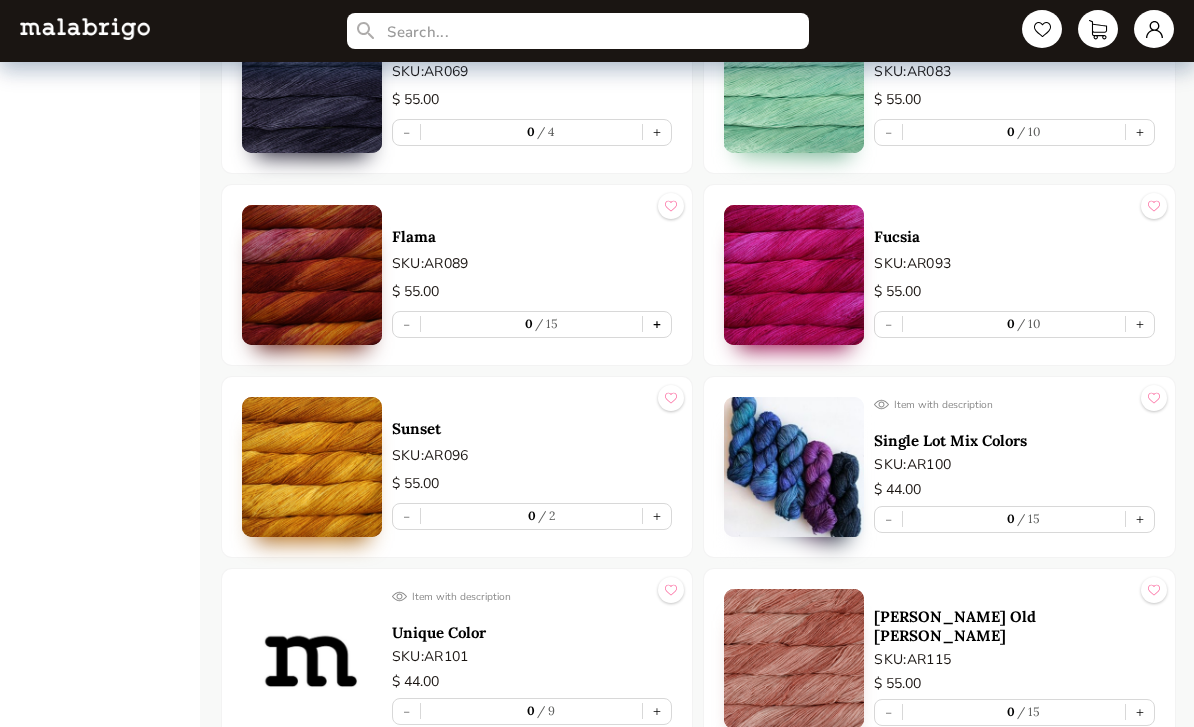 click on "+" at bounding box center [657, 325] 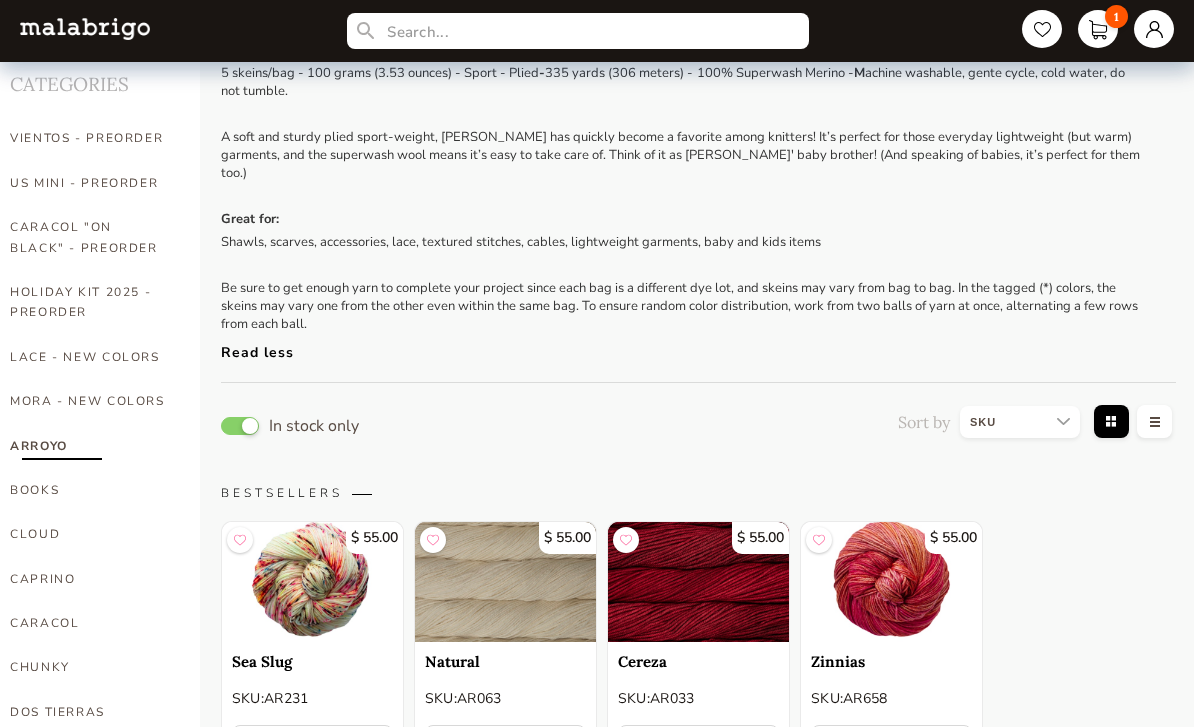 scroll, scrollTop: 0, scrollLeft: 0, axis: both 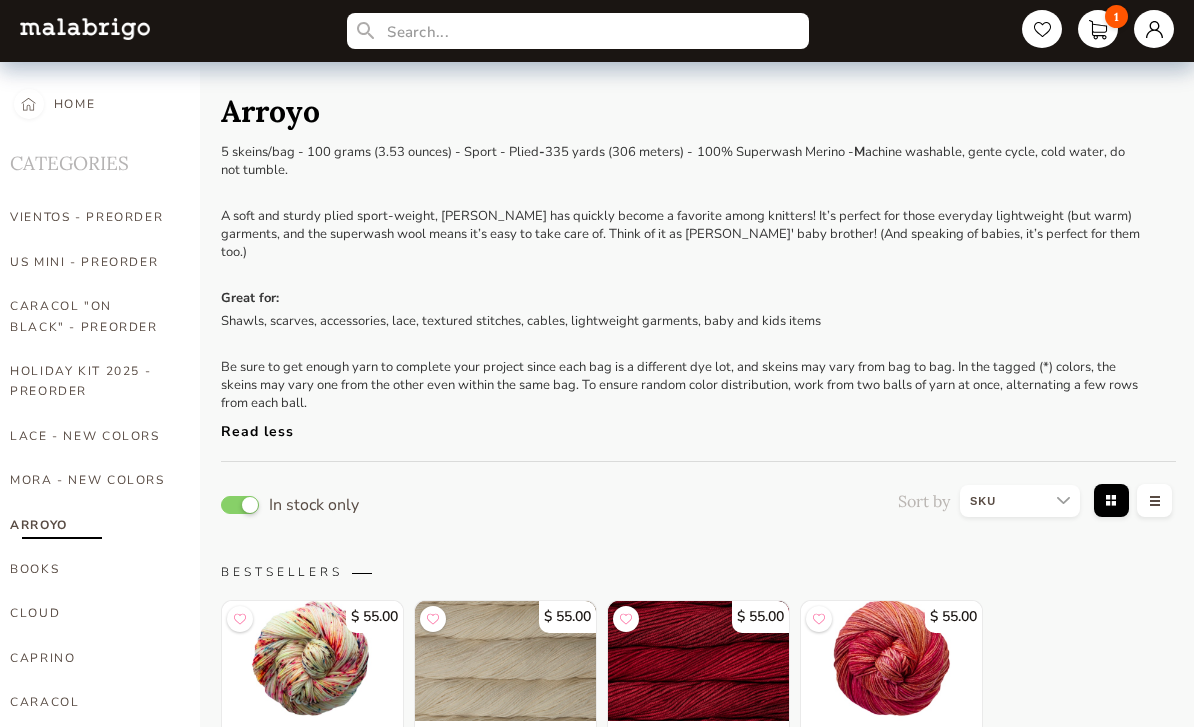 click at bounding box center [1020, 501] 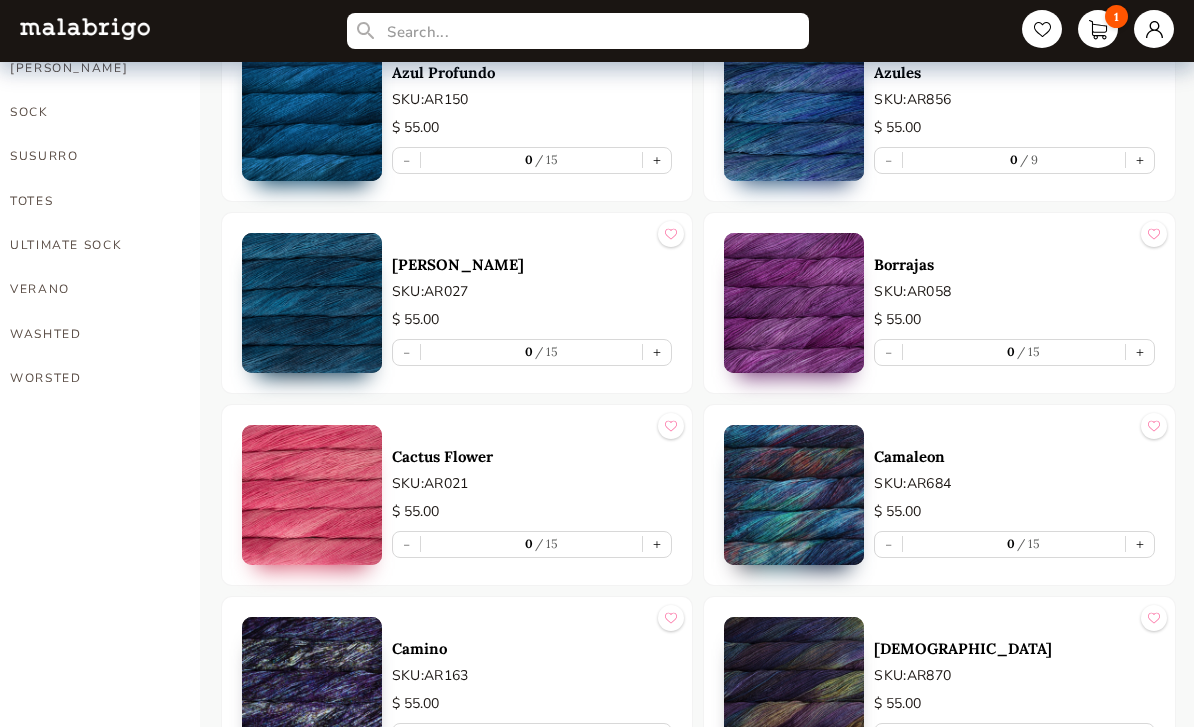 scroll, scrollTop: 1453, scrollLeft: 0, axis: vertical 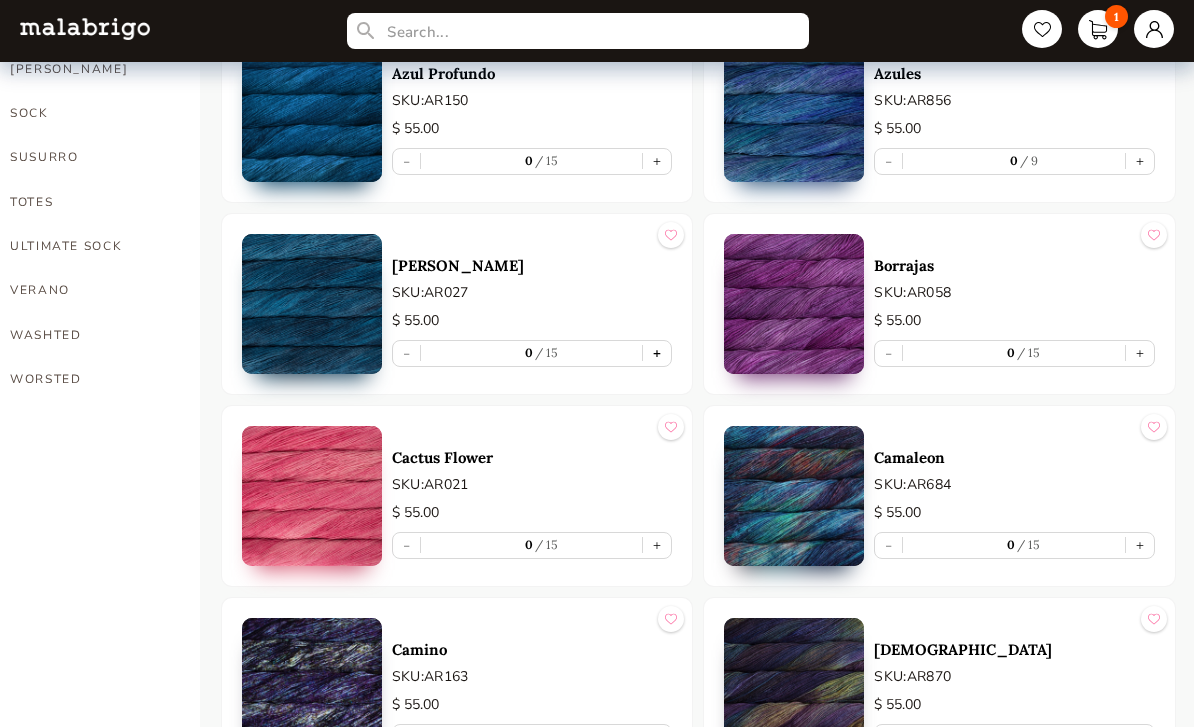 click on "+" at bounding box center [657, 353] 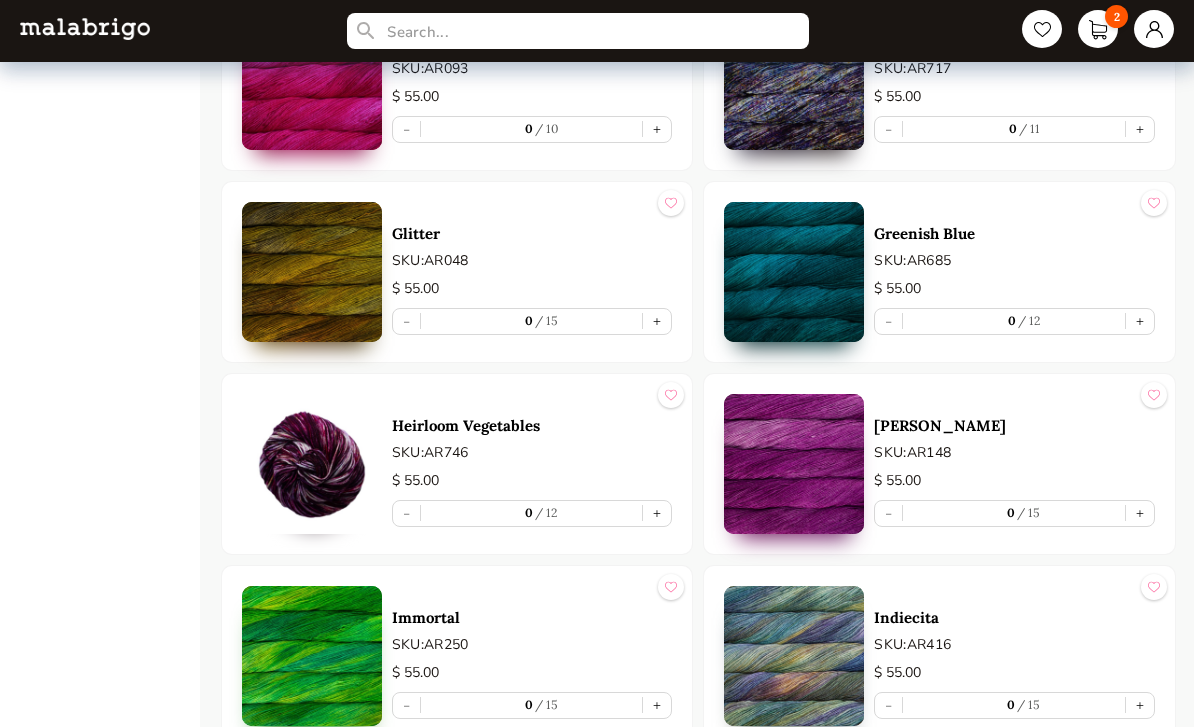 scroll, scrollTop: 3593, scrollLeft: 0, axis: vertical 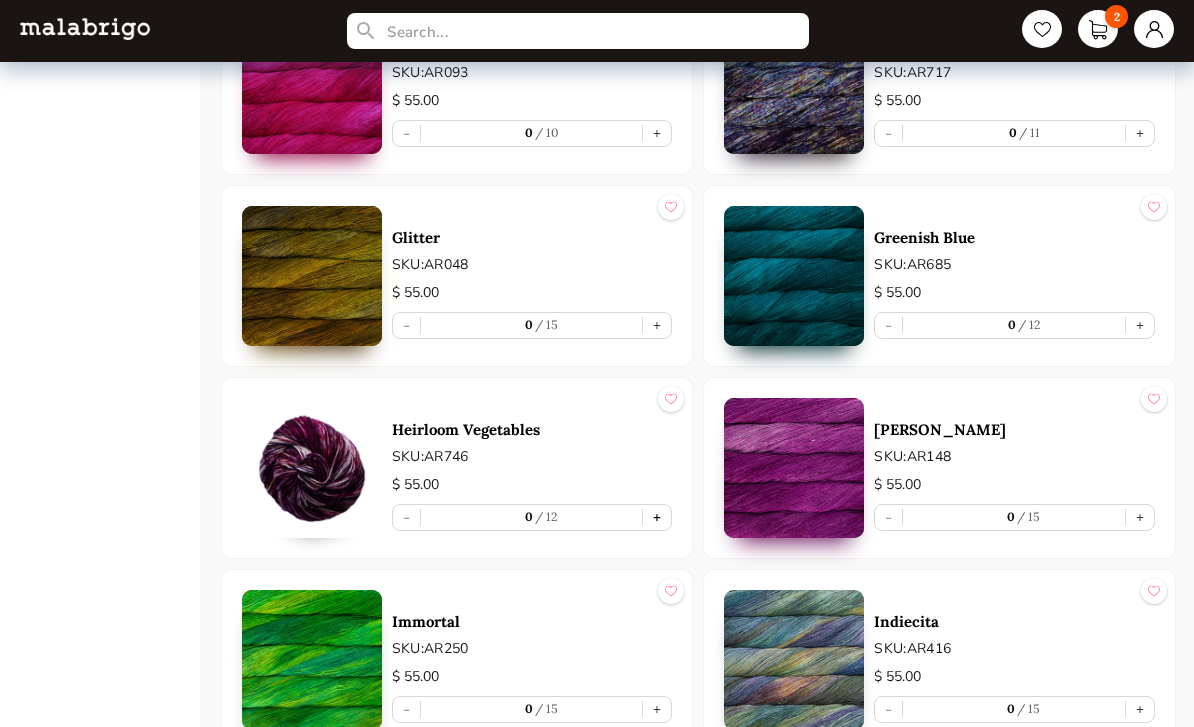 click on "+" at bounding box center [657, 517] 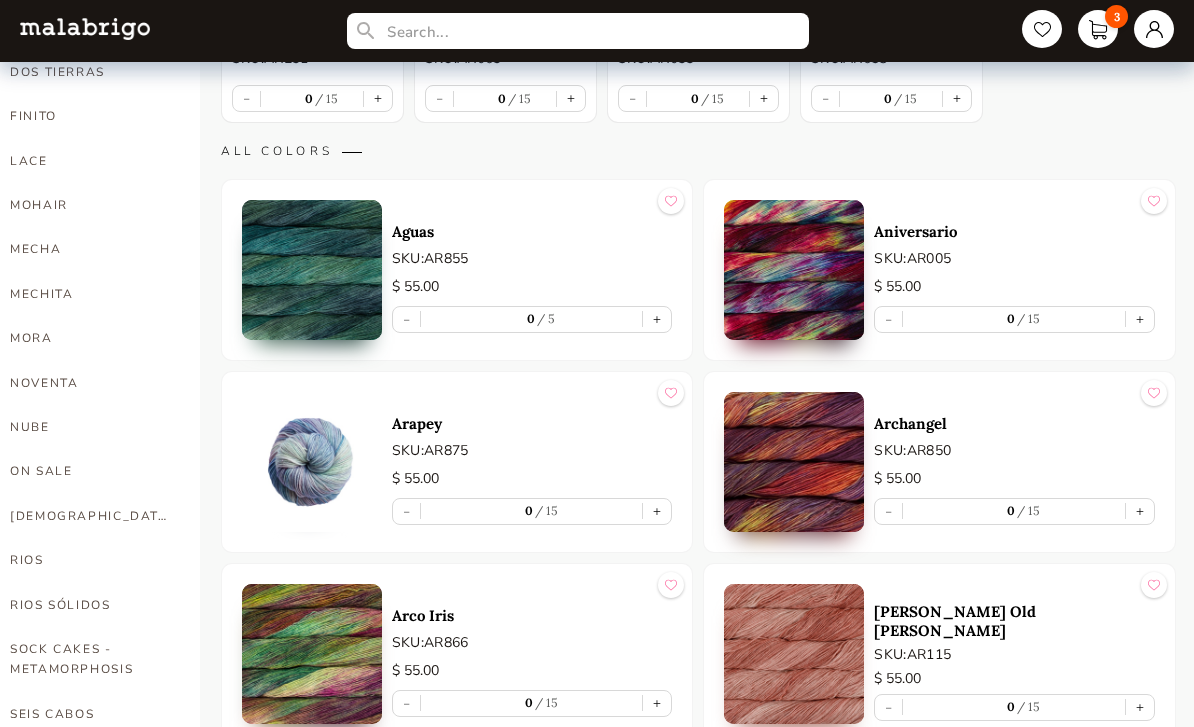 scroll, scrollTop: 722, scrollLeft: 0, axis: vertical 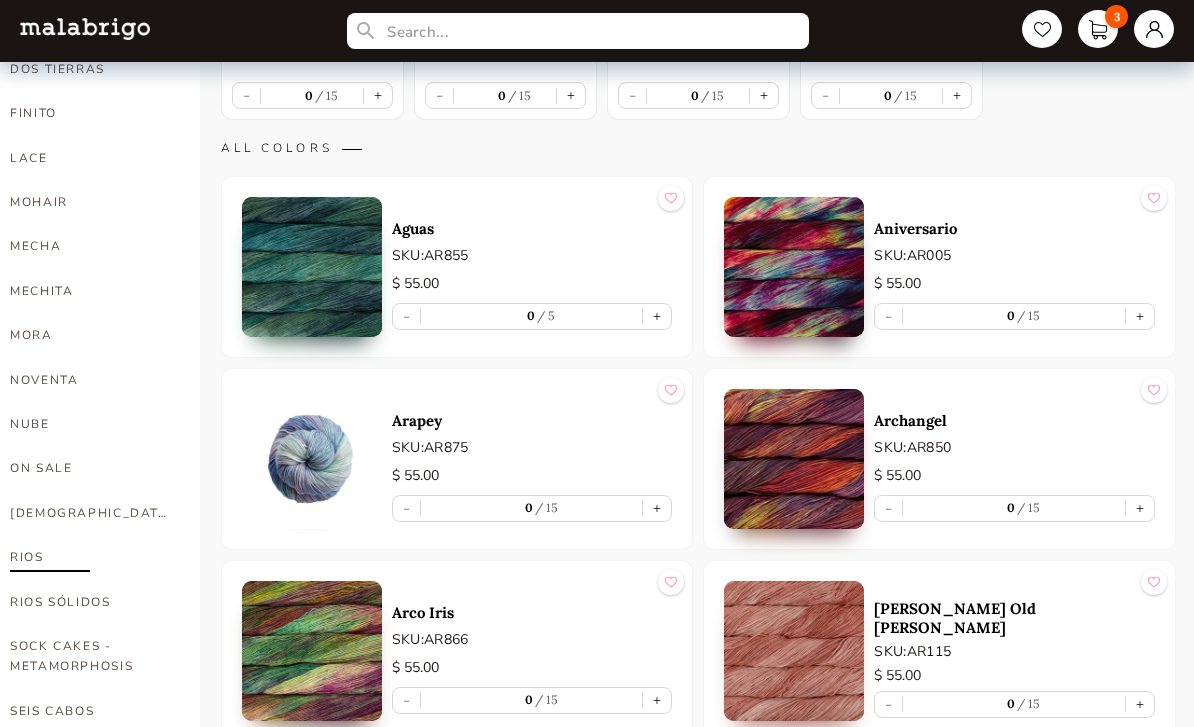 click on "RIOS" at bounding box center (90, 557) 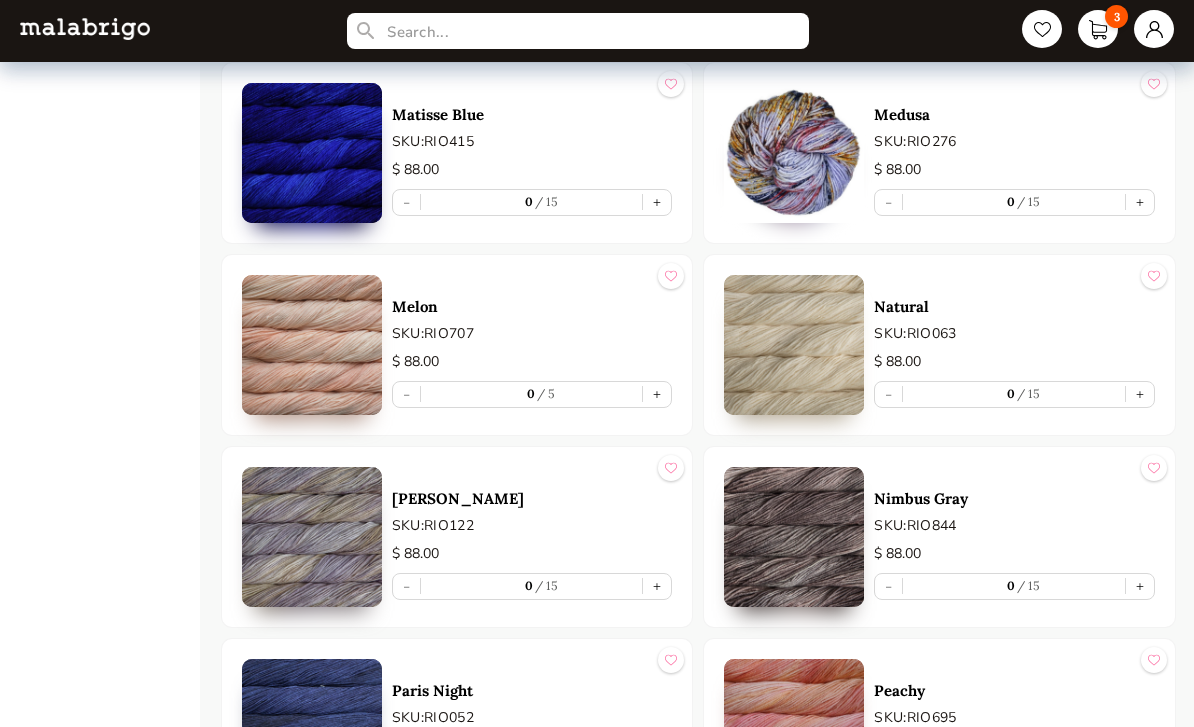 scroll, scrollTop: 6449, scrollLeft: 0, axis: vertical 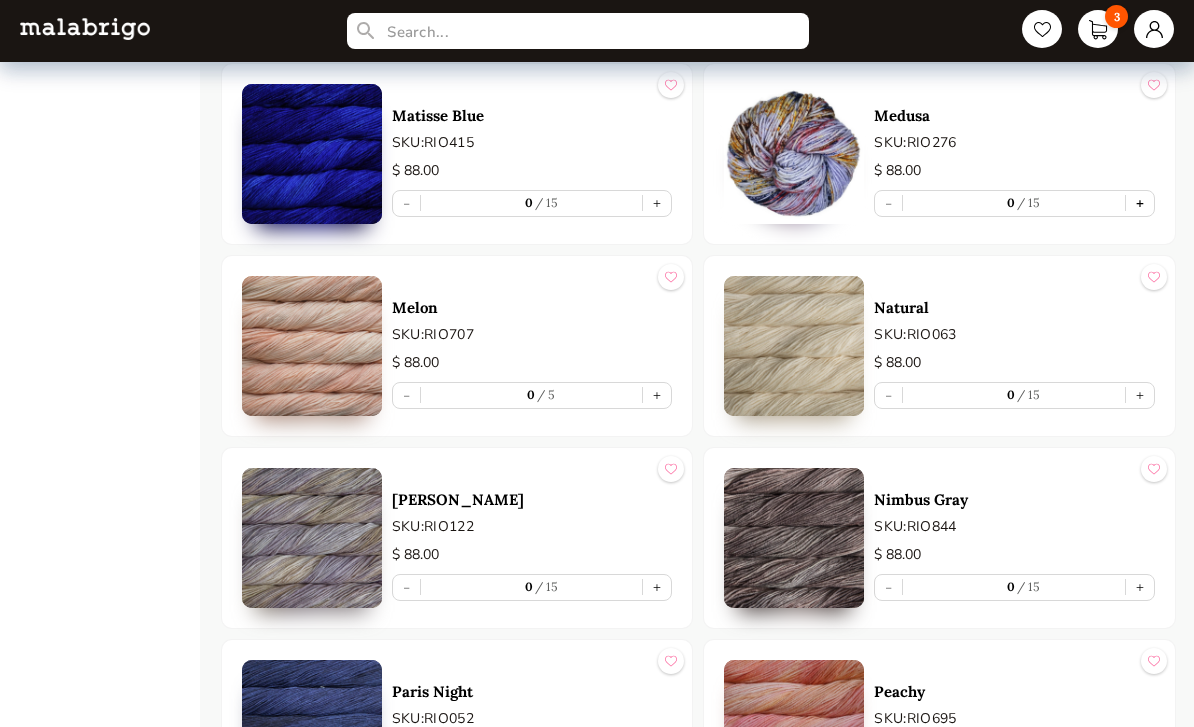 click on "+" at bounding box center (1140, 203) 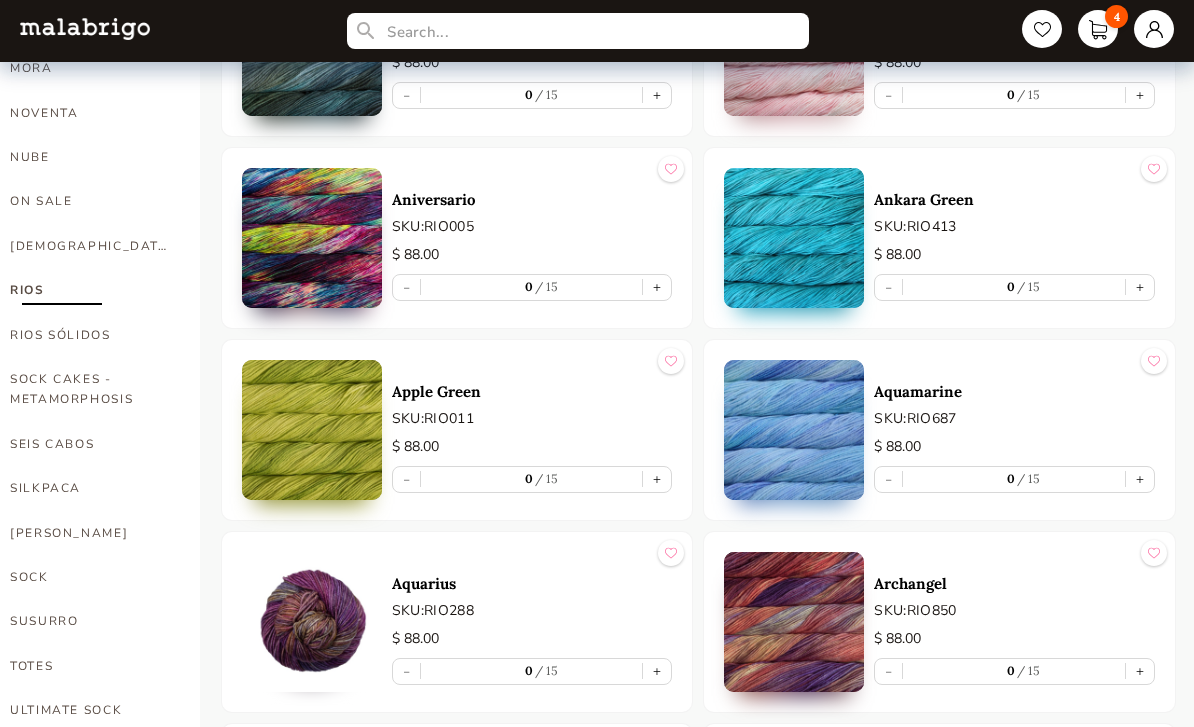scroll, scrollTop: 976, scrollLeft: 0, axis: vertical 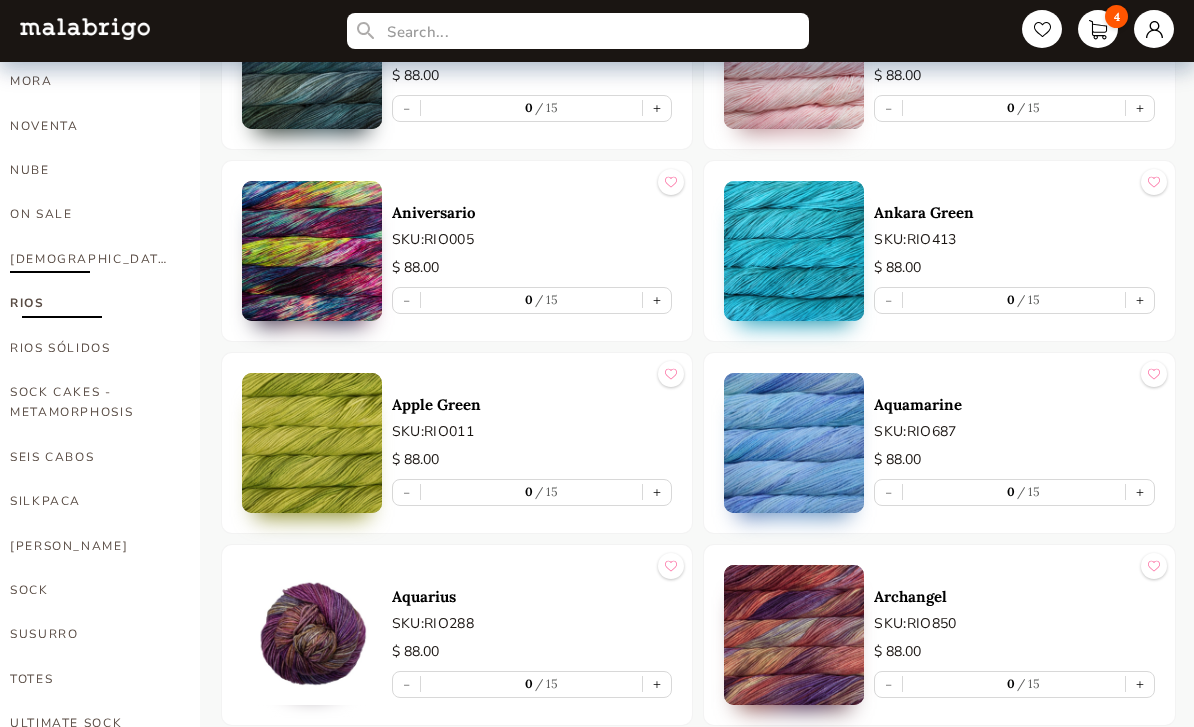 click on "[DEMOGRAPHIC_DATA]" at bounding box center (90, 259) 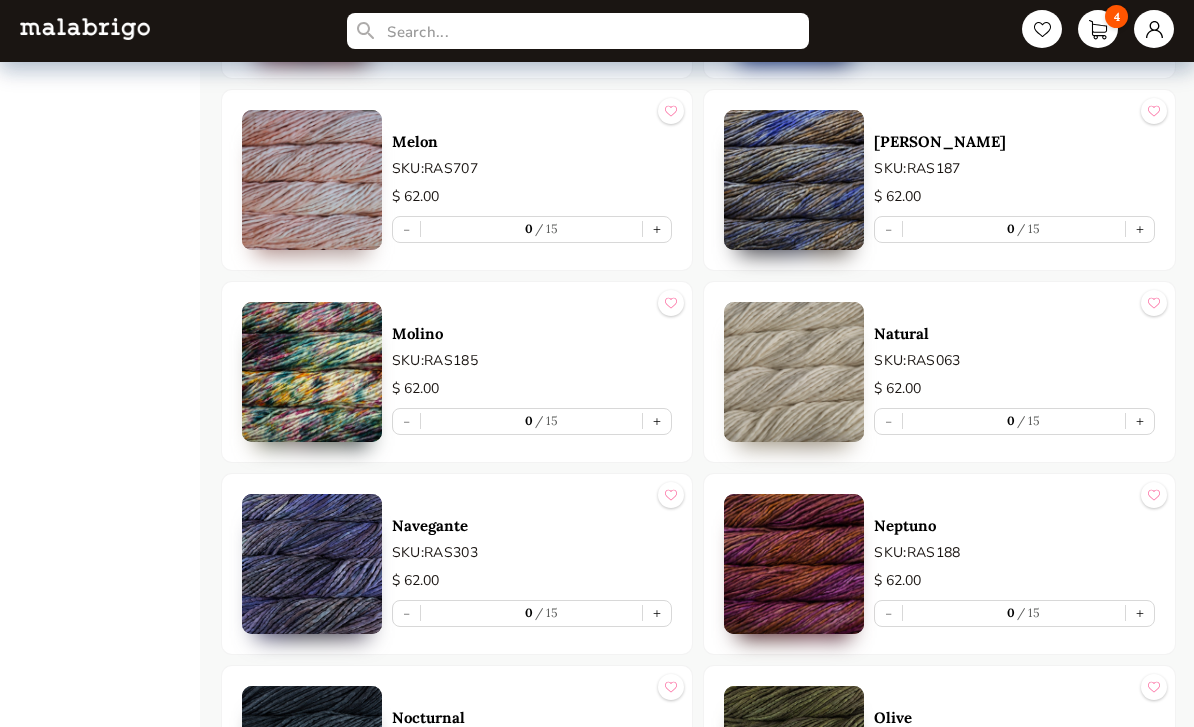 scroll, scrollTop: 6551, scrollLeft: 0, axis: vertical 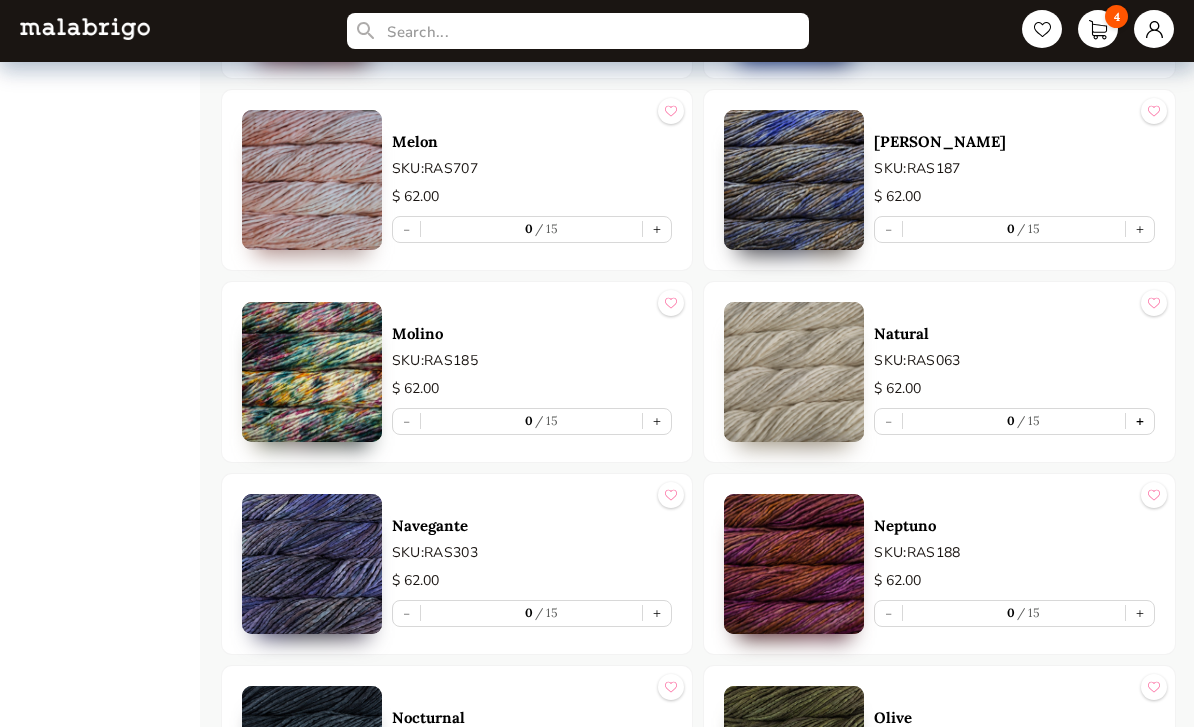 type on "1" 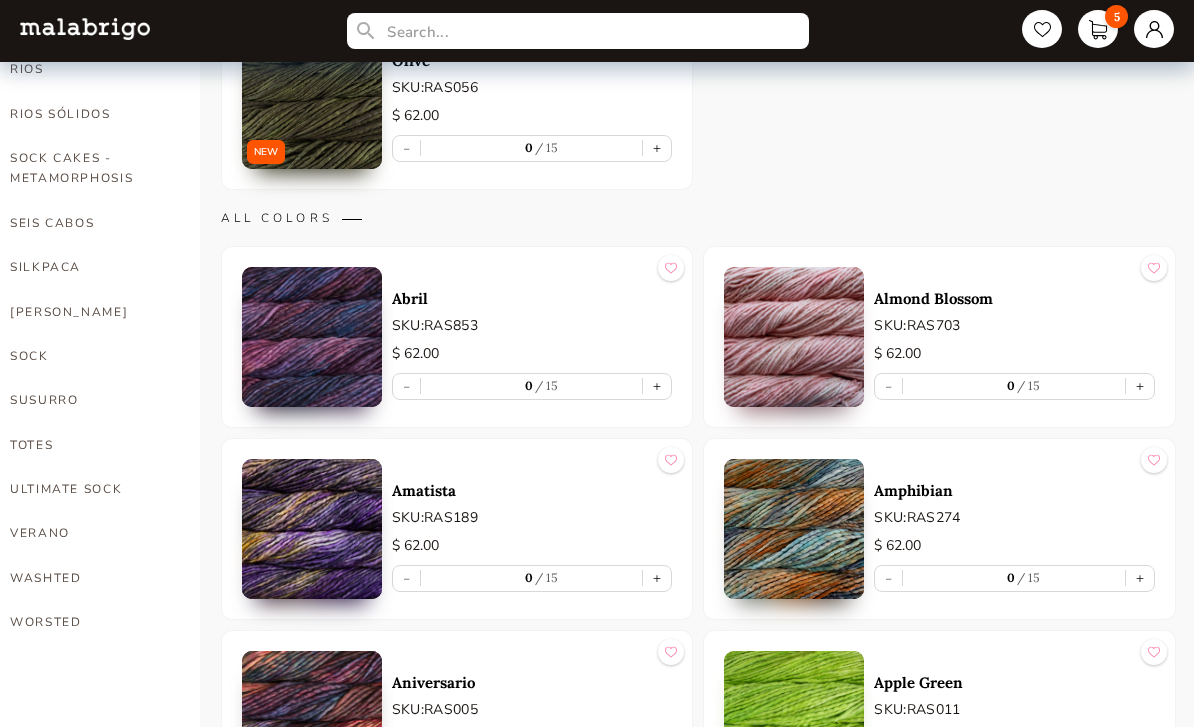scroll, scrollTop: 1203, scrollLeft: 0, axis: vertical 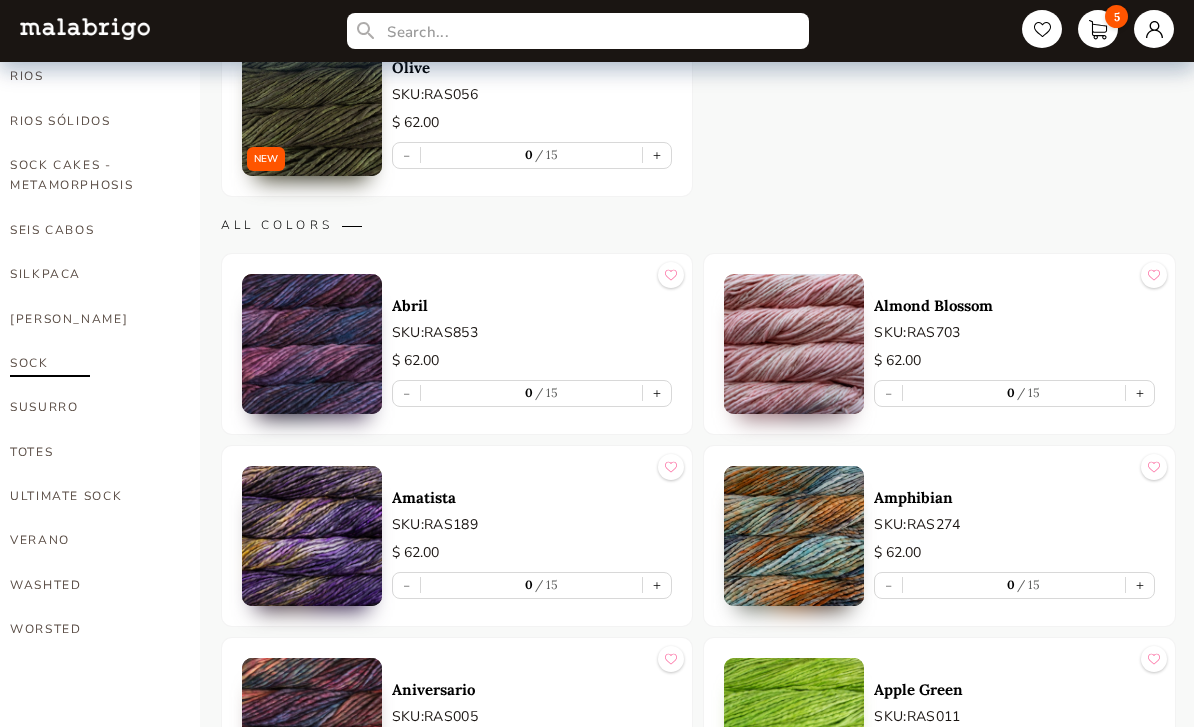 click on "SOCK" at bounding box center (90, 363) 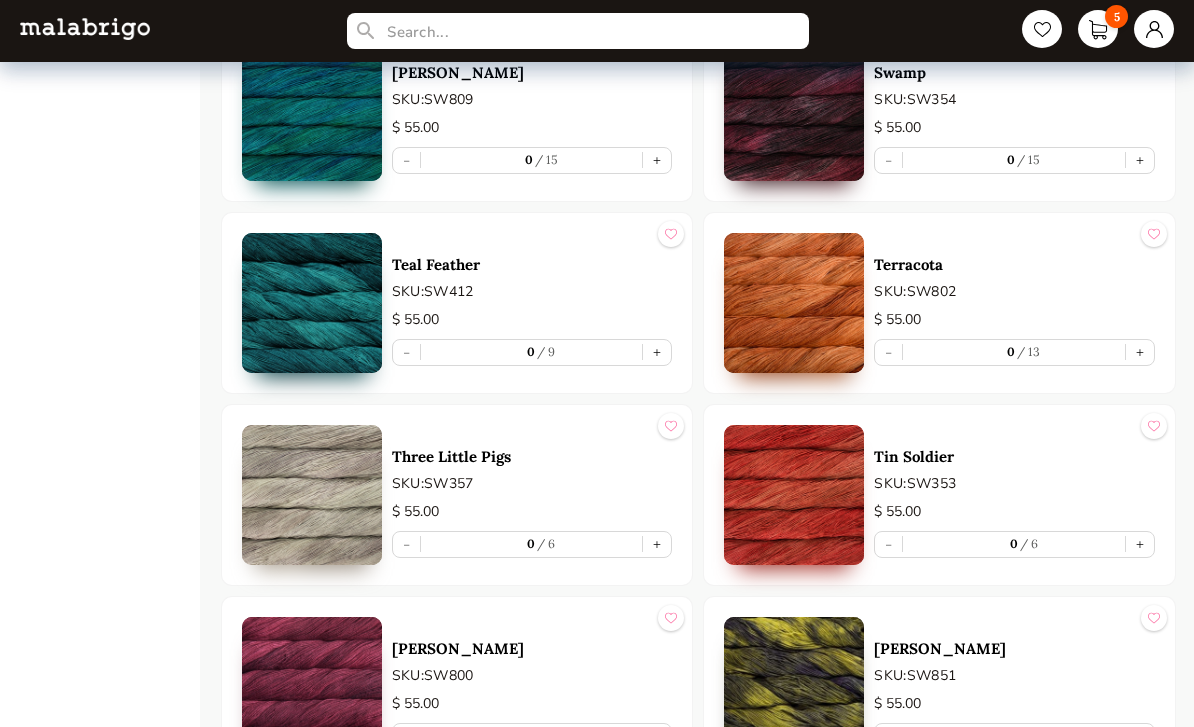 scroll, scrollTop: 6807, scrollLeft: 0, axis: vertical 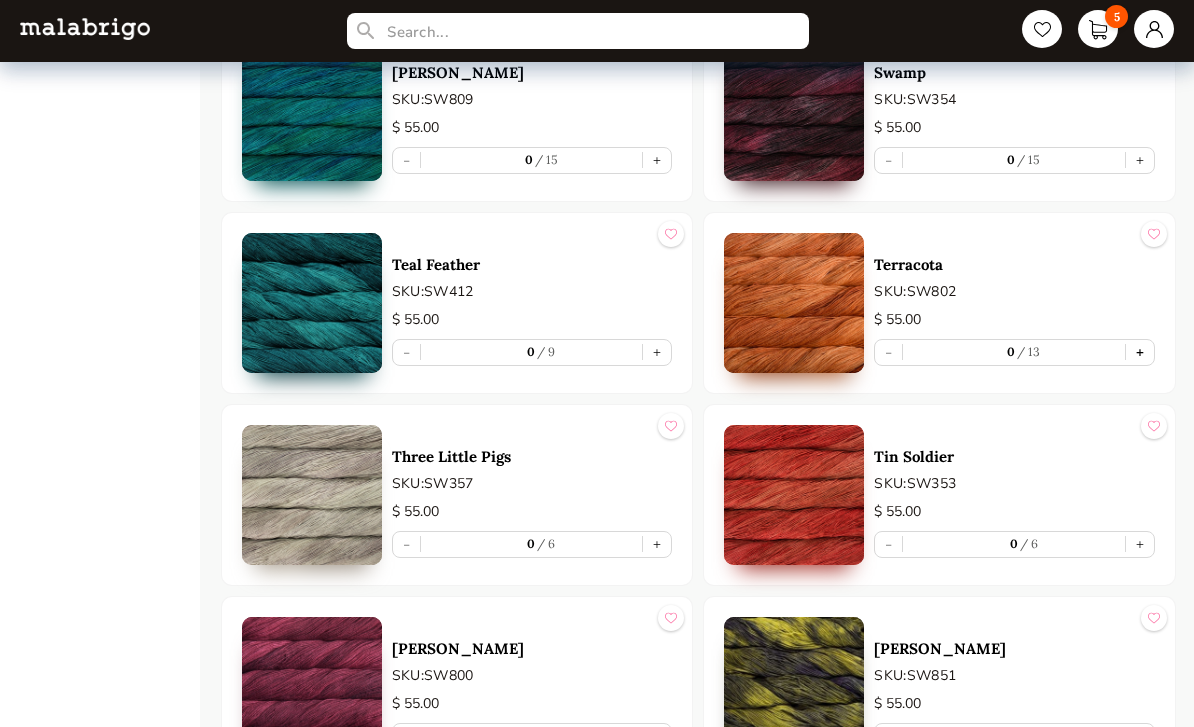 click on "+" at bounding box center [1140, 352] 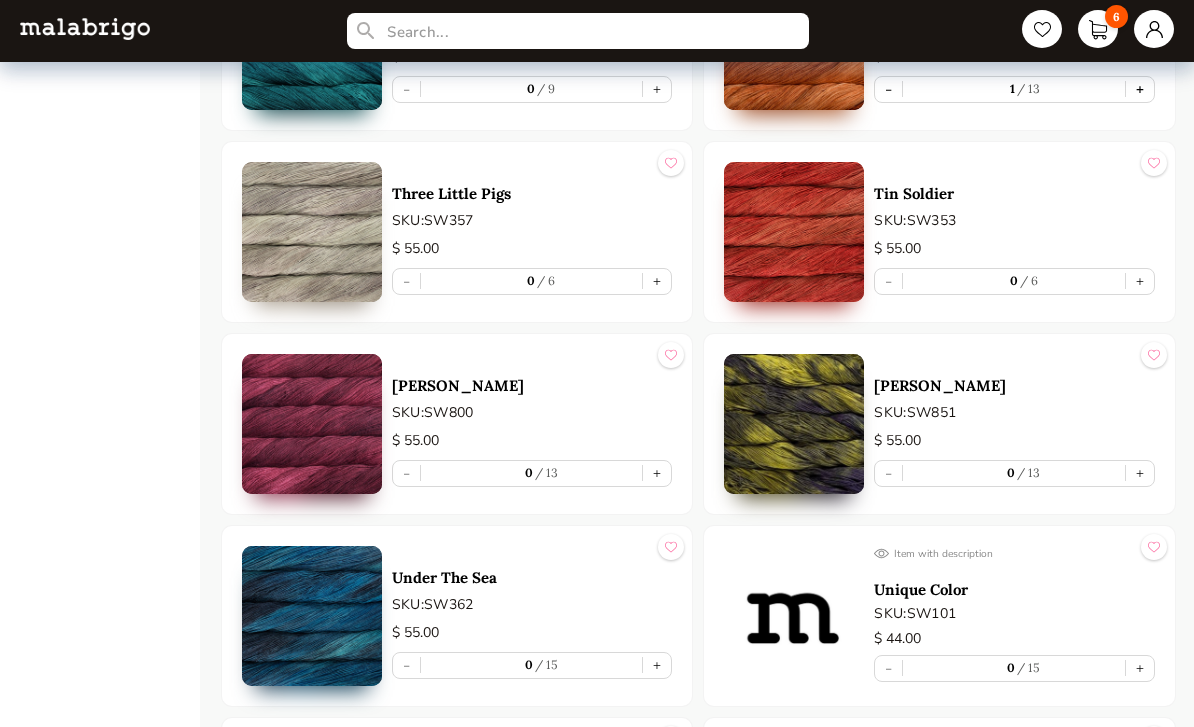 scroll, scrollTop: 7066, scrollLeft: 0, axis: vertical 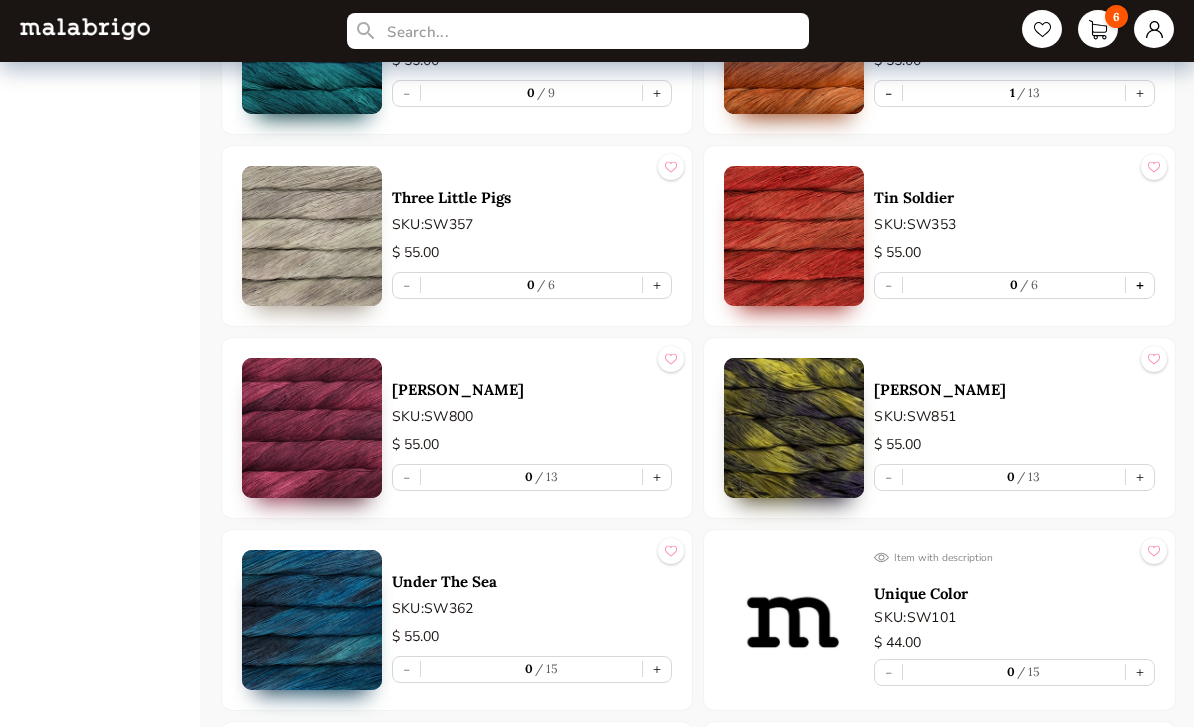 click on "+" at bounding box center [1140, 285] 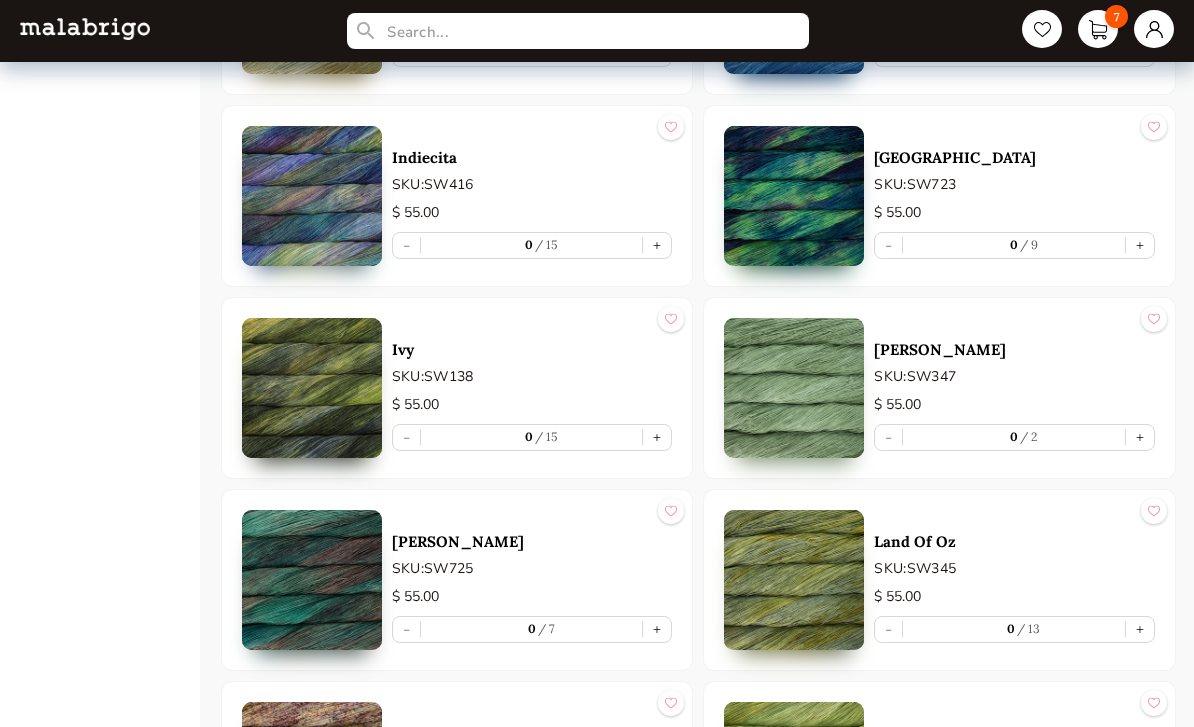 scroll, scrollTop: 3650, scrollLeft: 0, axis: vertical 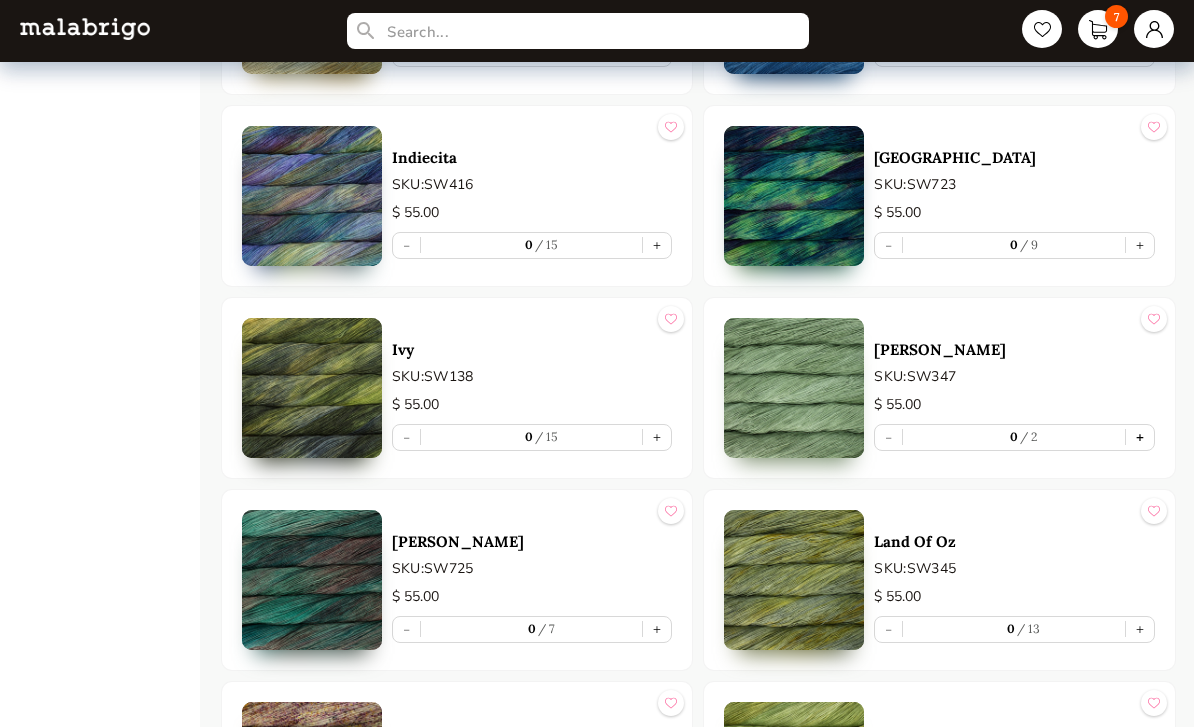 click on "+" at bounding box center [1140, 437] 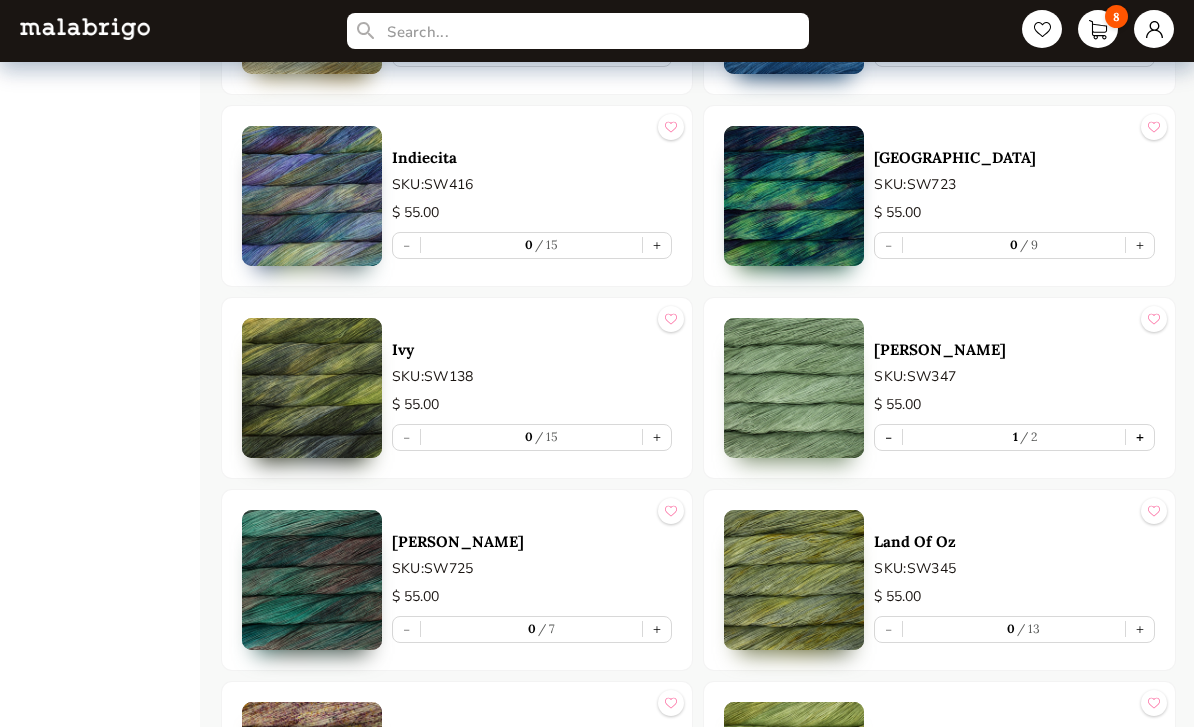 type on "1" 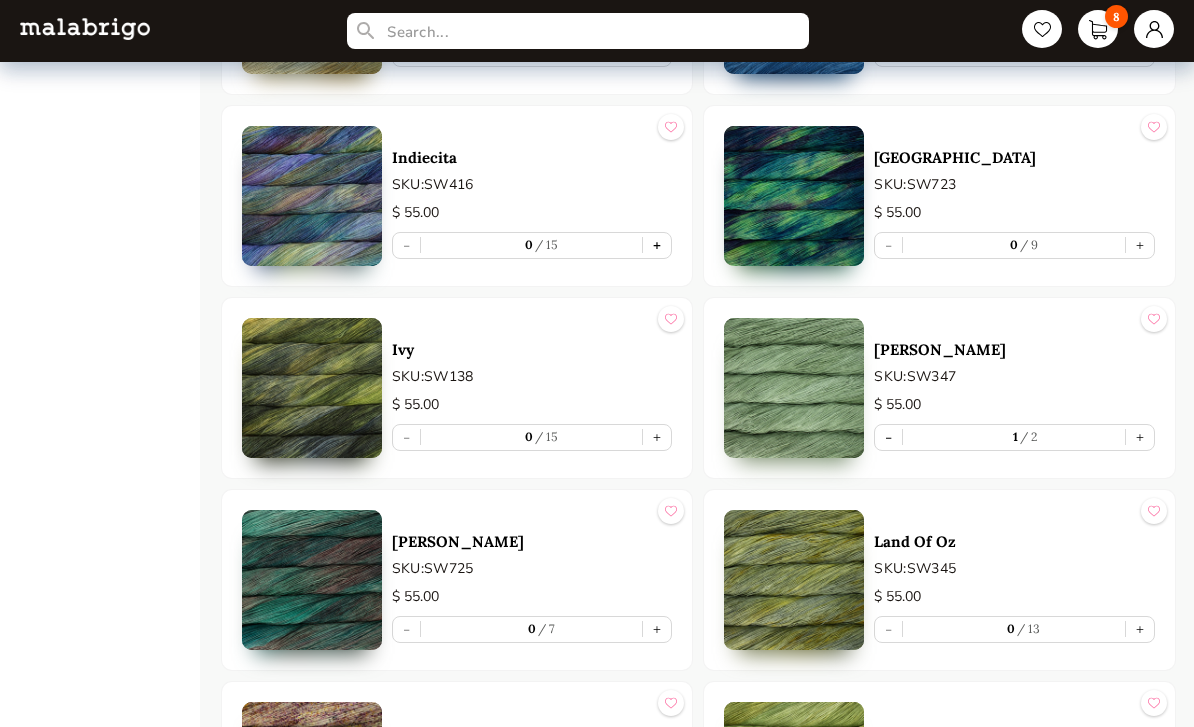 click on "+" at bounding box center [657, 245] 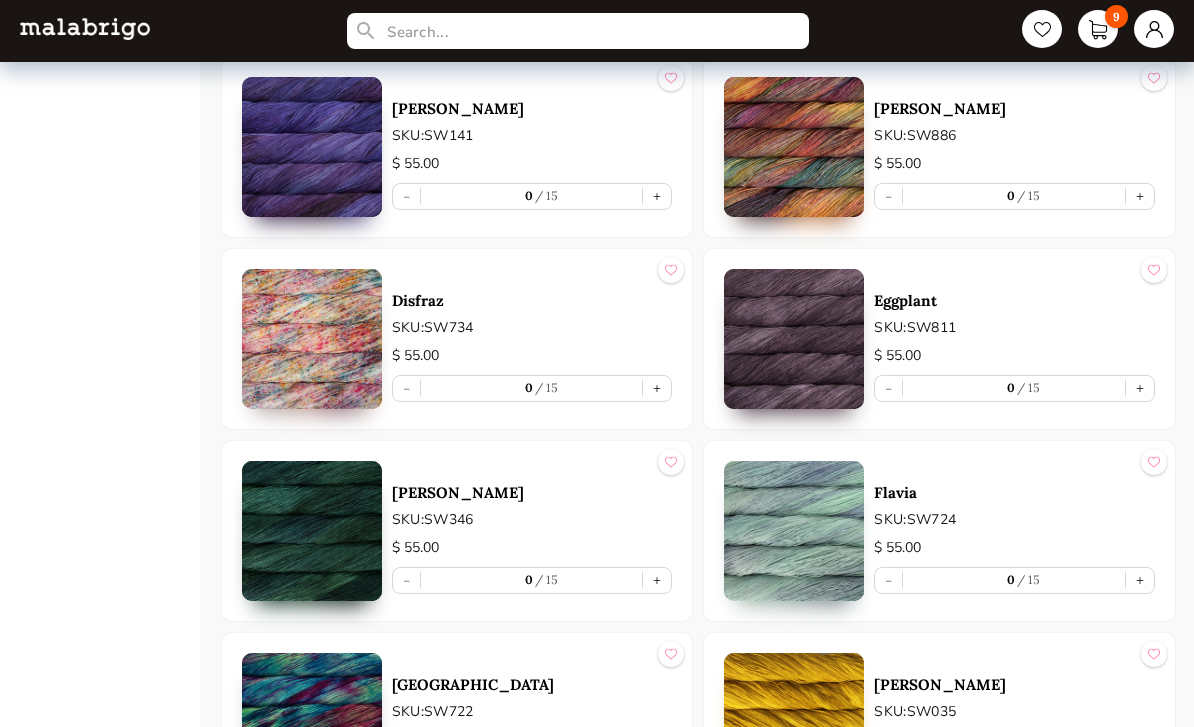 scroll, scrollTop: 2547, scrollLeft: 0, axis: vertical 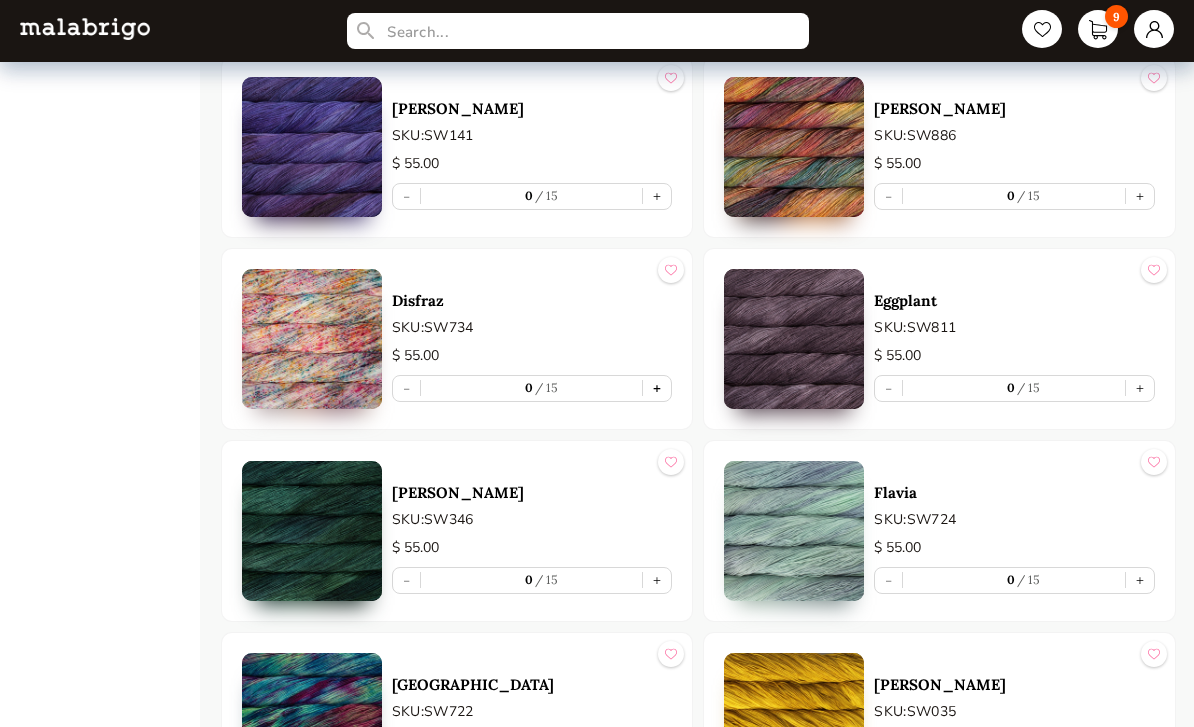 click on "+" at bounding box center (657, 388) 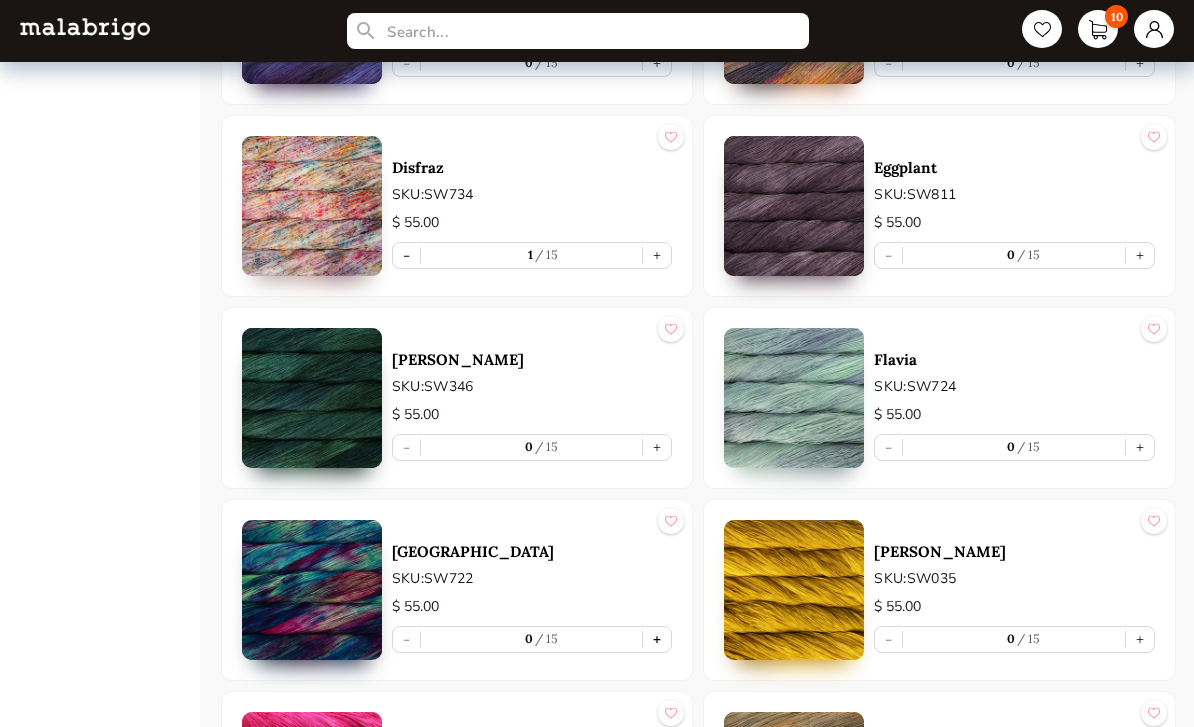 click on "+" at bounding box center (657, 640) 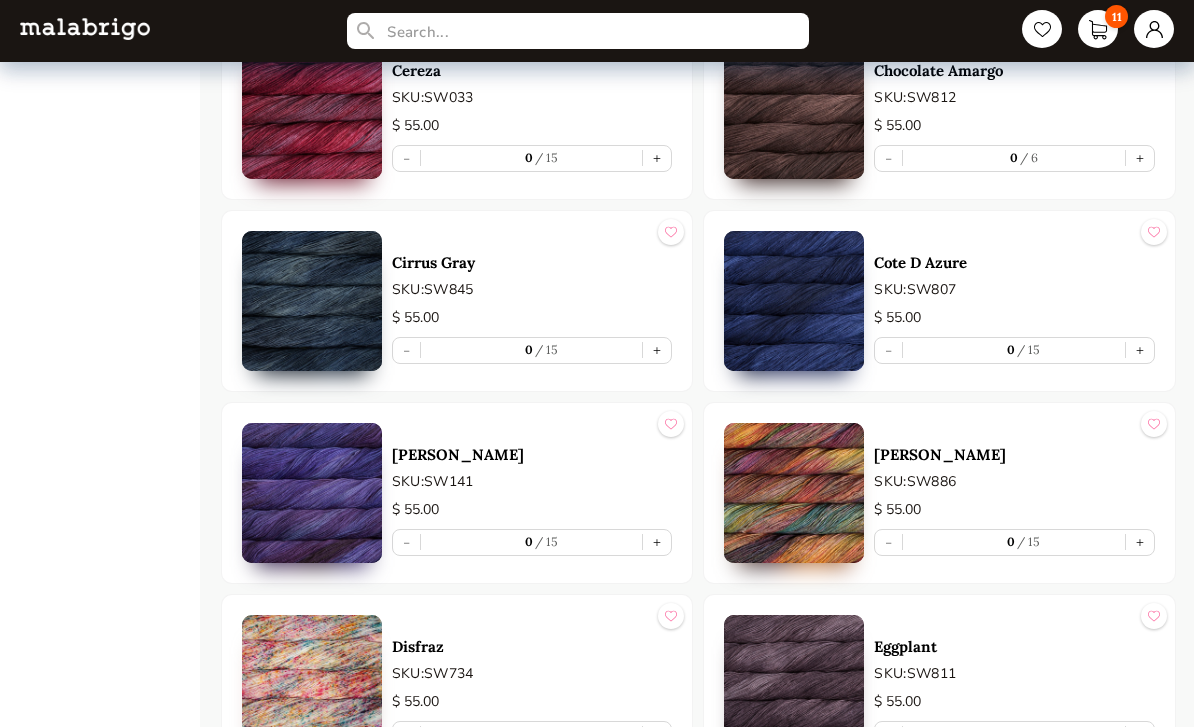 scroll, scrollTop: 2172, scrollLeft: 0, axis: vertical 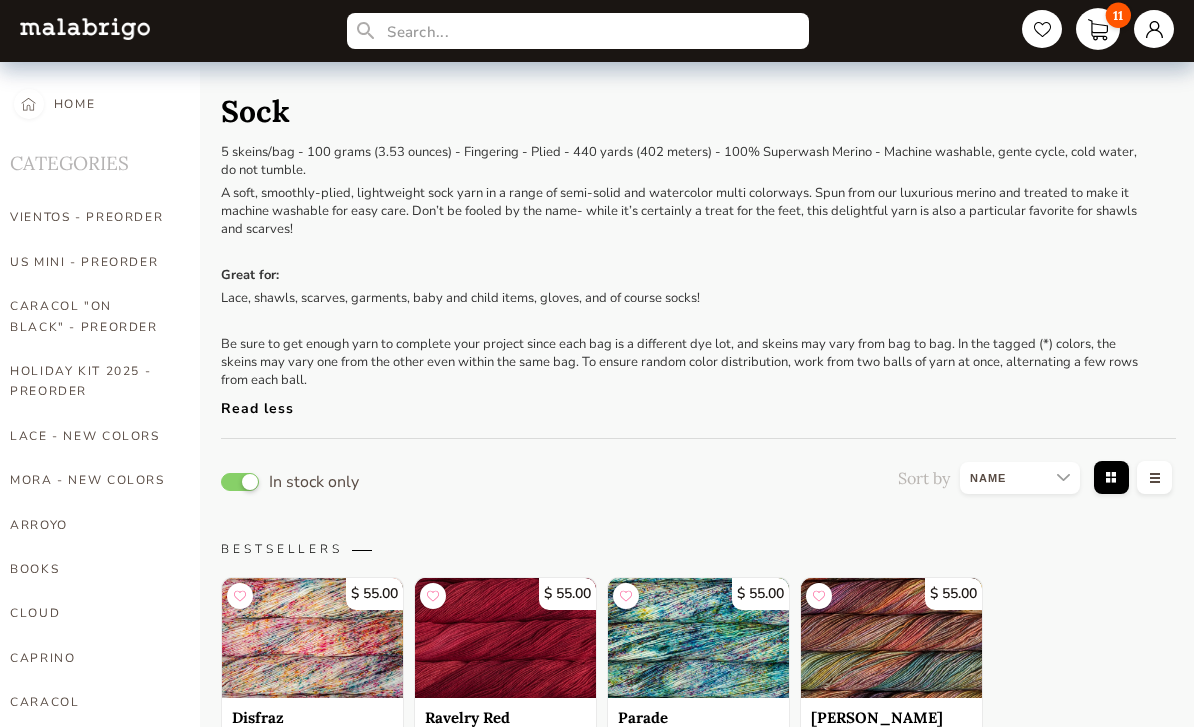 click on "11" at bounding box center [1098, 29] 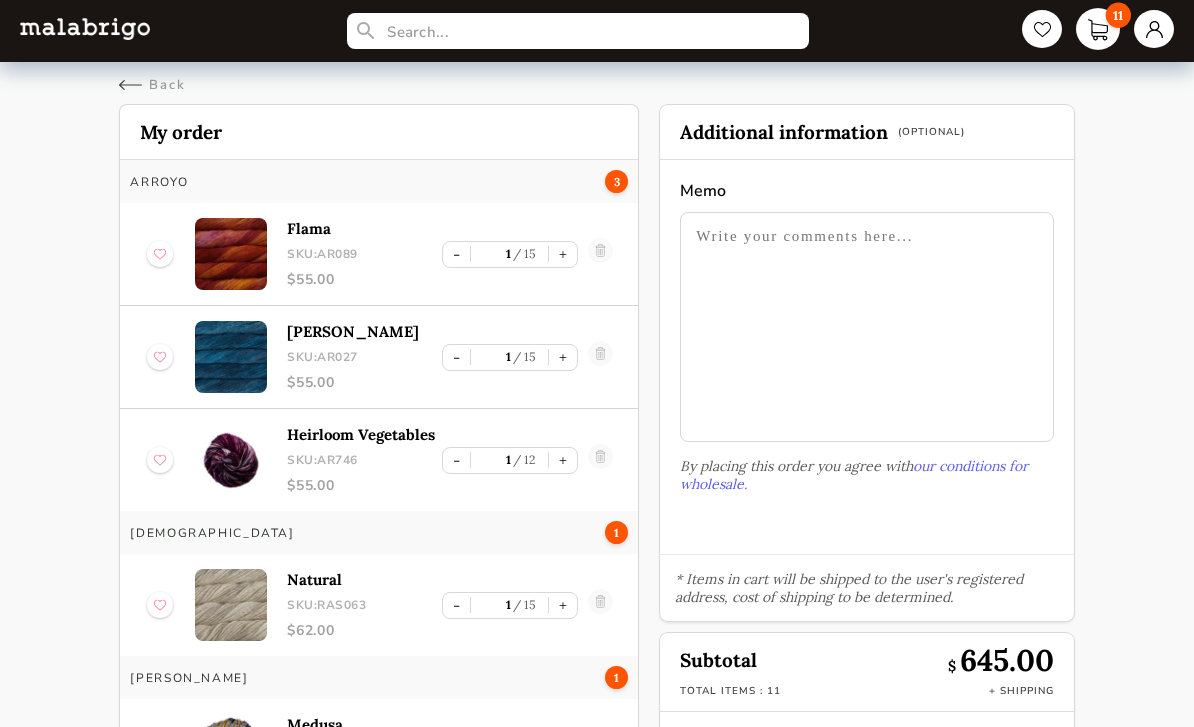 scroll, scrollTop: 30, scrollLeft: 0, axis: vertical 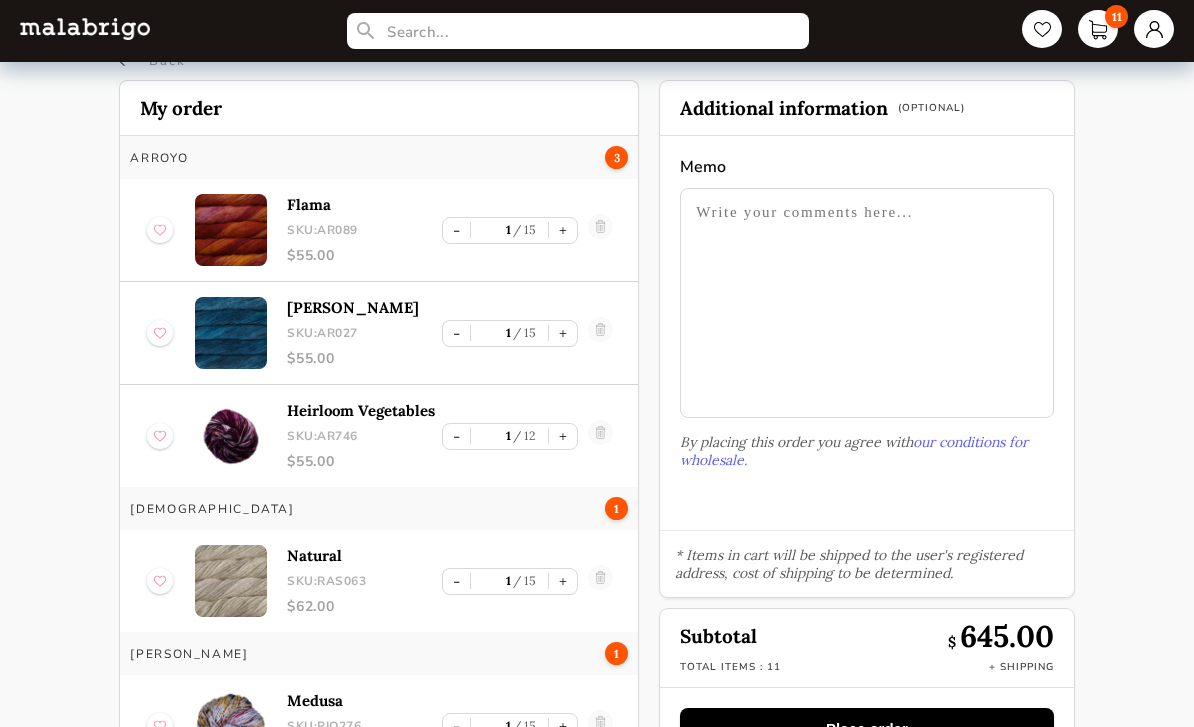 click on "Place order" at bounding box center [866, 728] 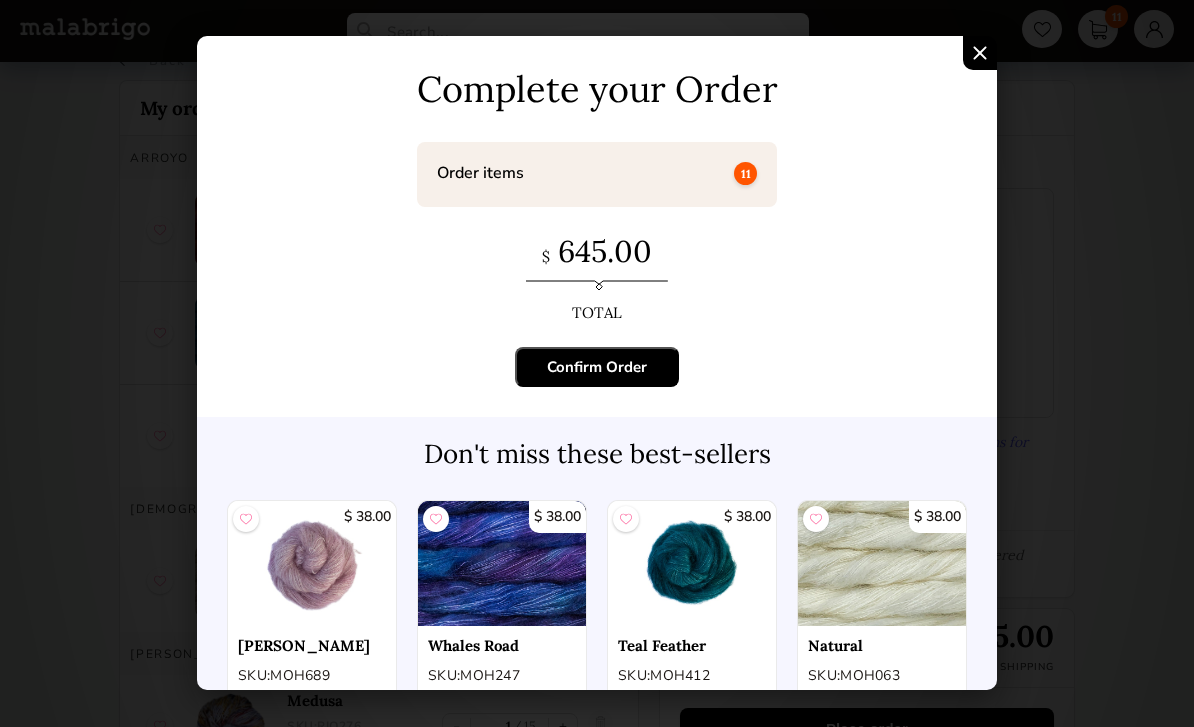 click on "Confirm Order" at bounding box center [597, 367] 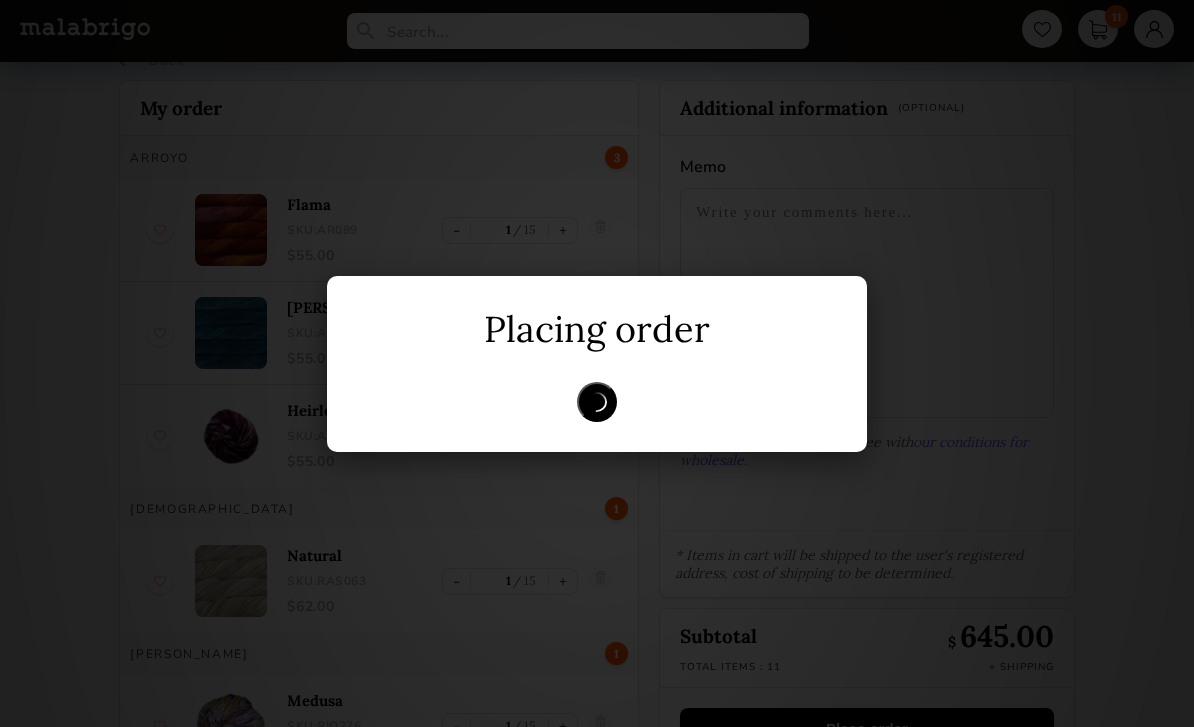scroll, scrollTop: 0, scrollLeft: 0, axis: both 